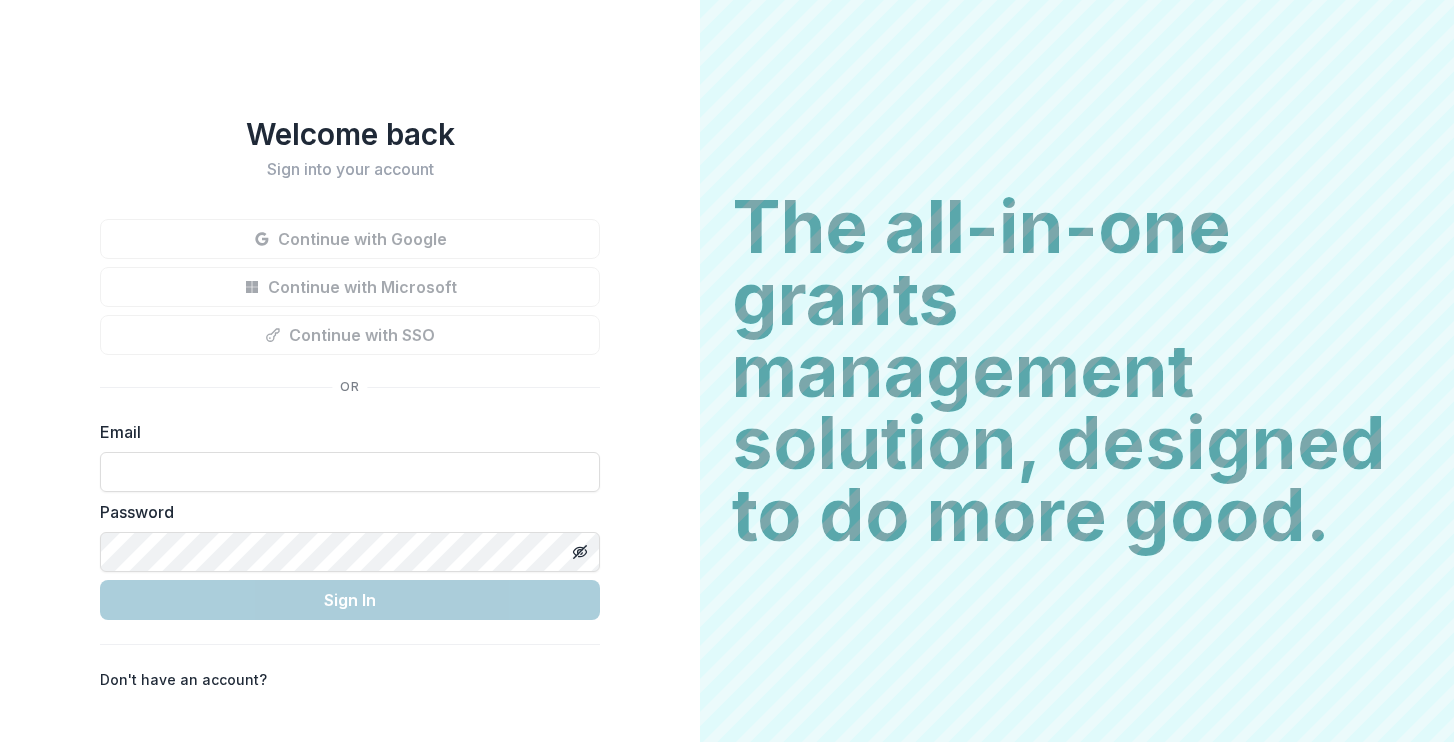 scroll, scrollTop: 0, scrollLeft: 0, axis: both 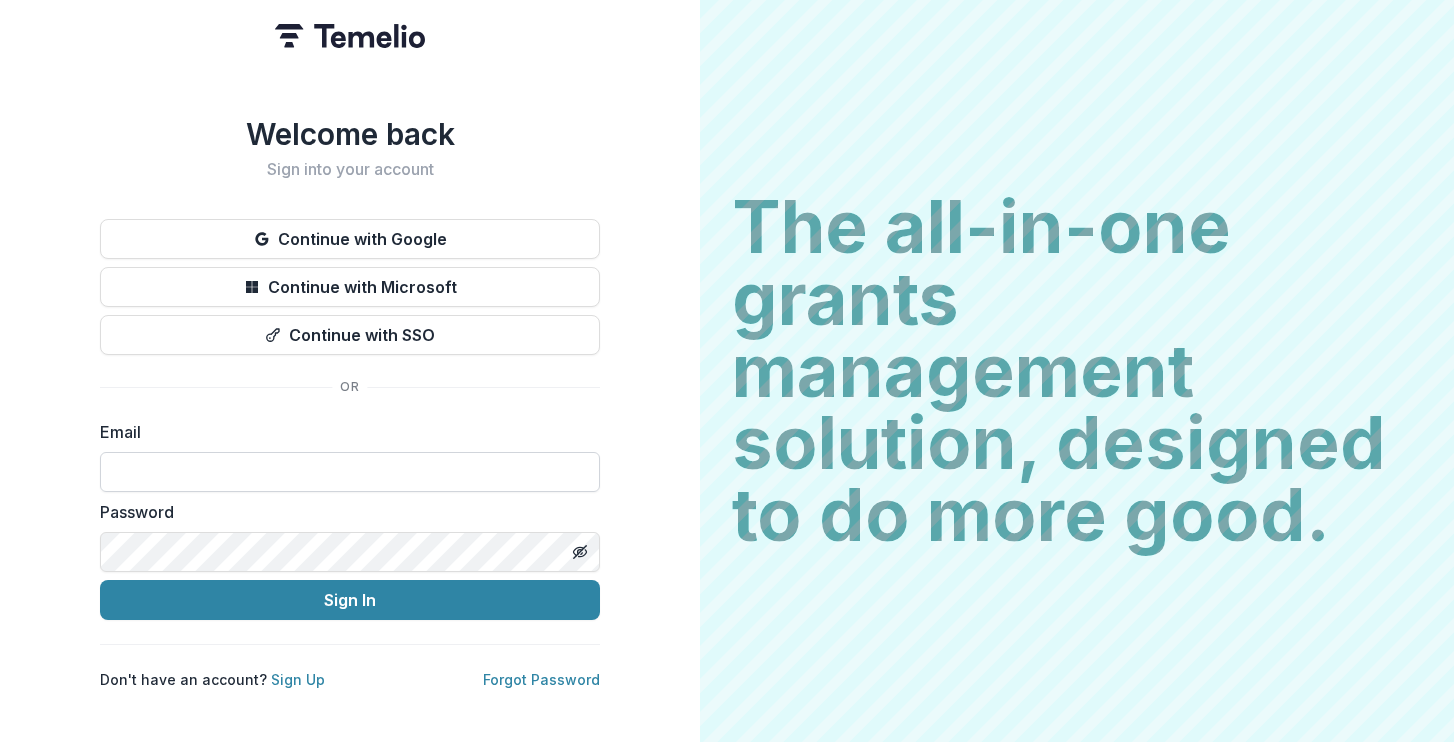 click at bounding box center (350, 472) 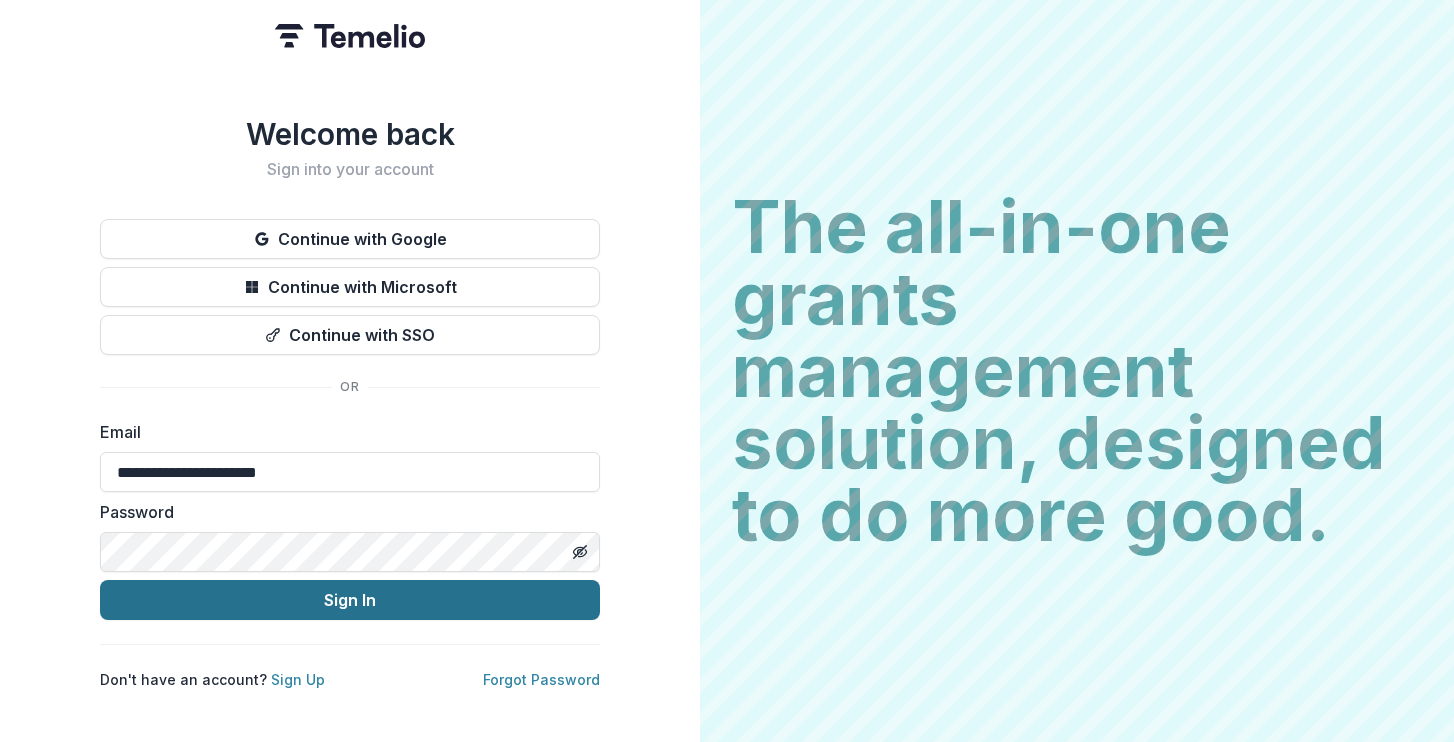 click on "Sign In" at bounding box center (350, 600) 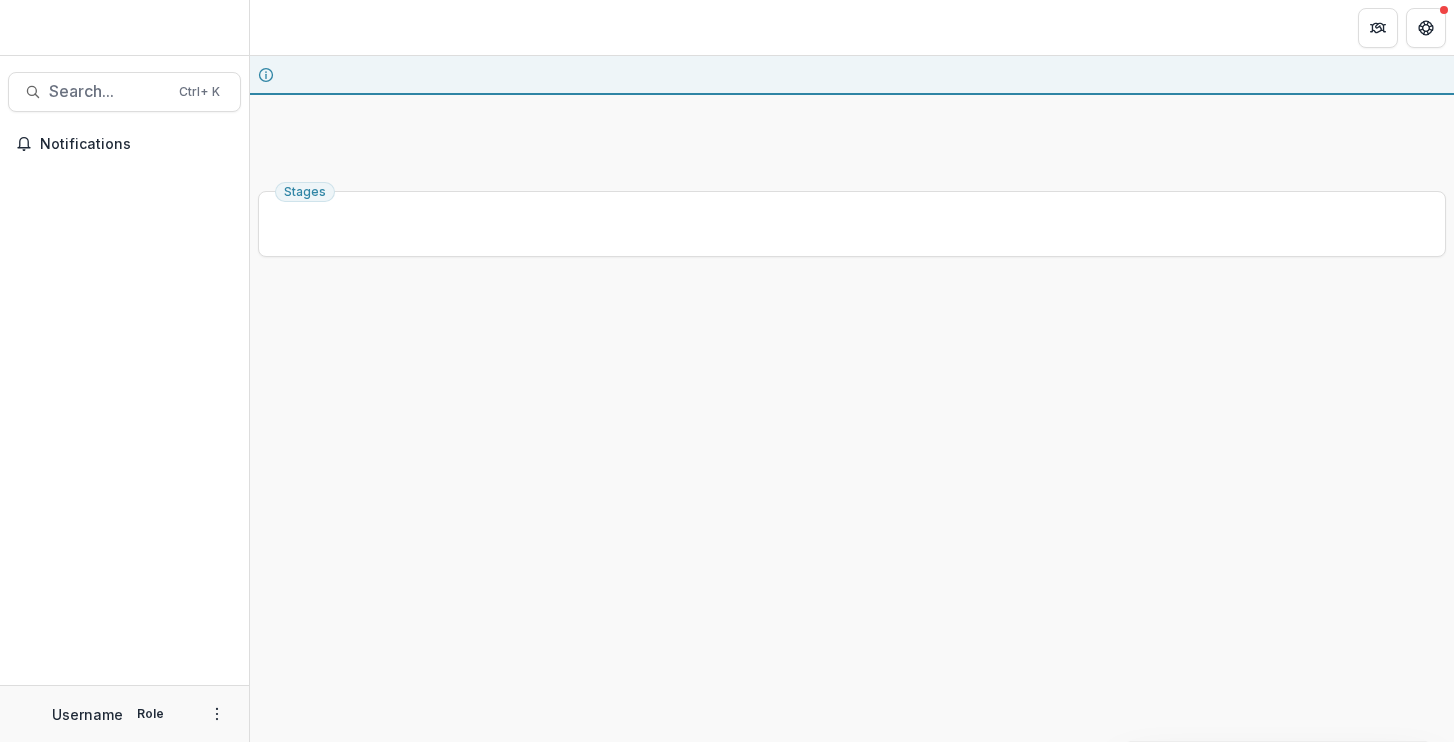 scroll, scrollTop: 0, scrollLeft: 0, axis: both 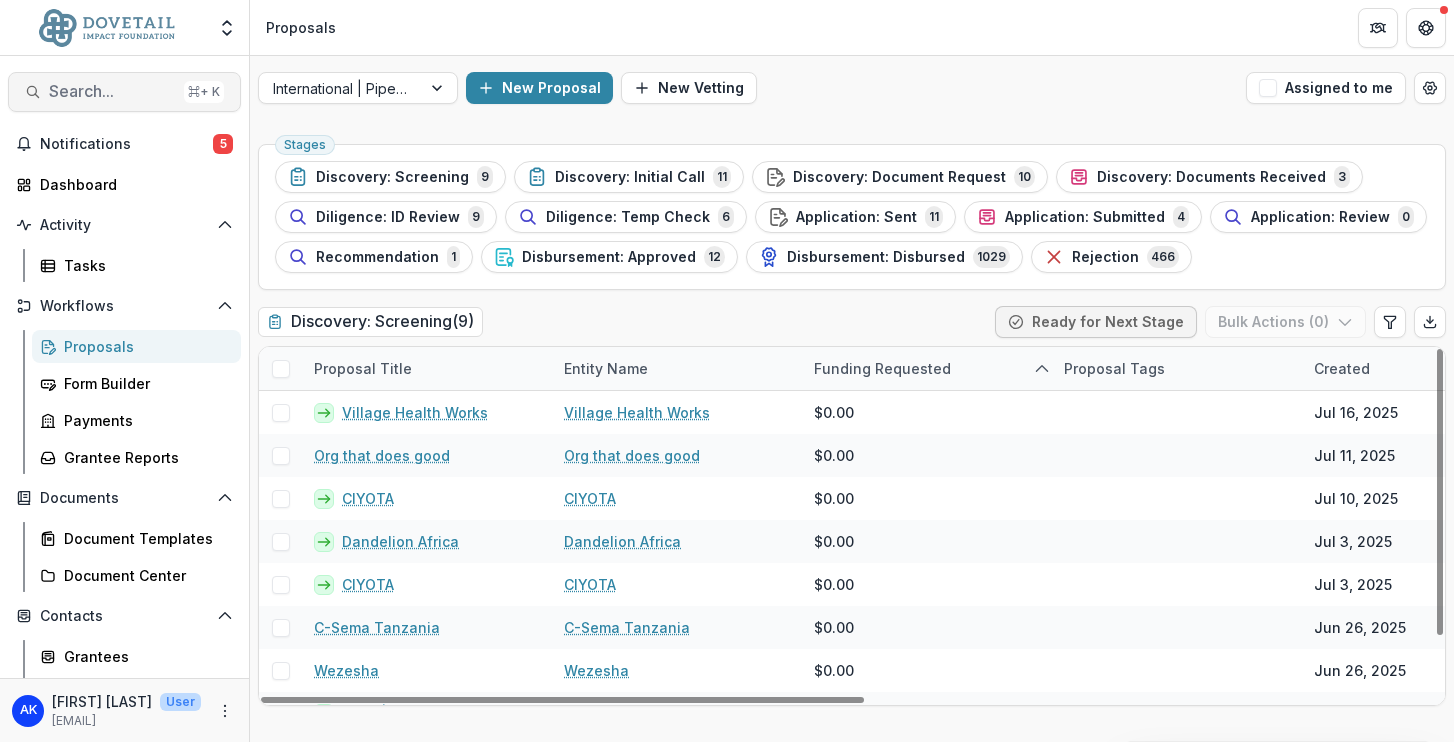 click on "Search..." at bounding box center (112, 91) 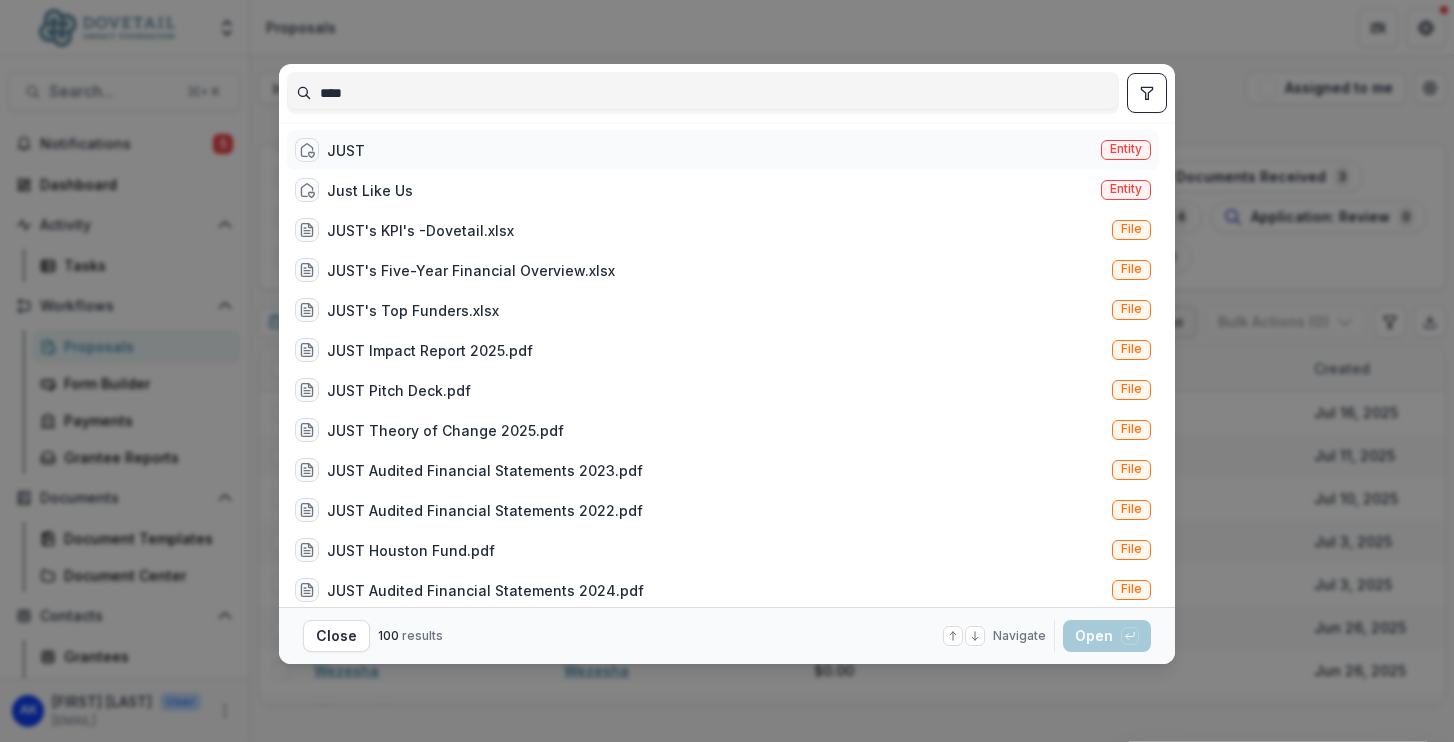 type on "****" 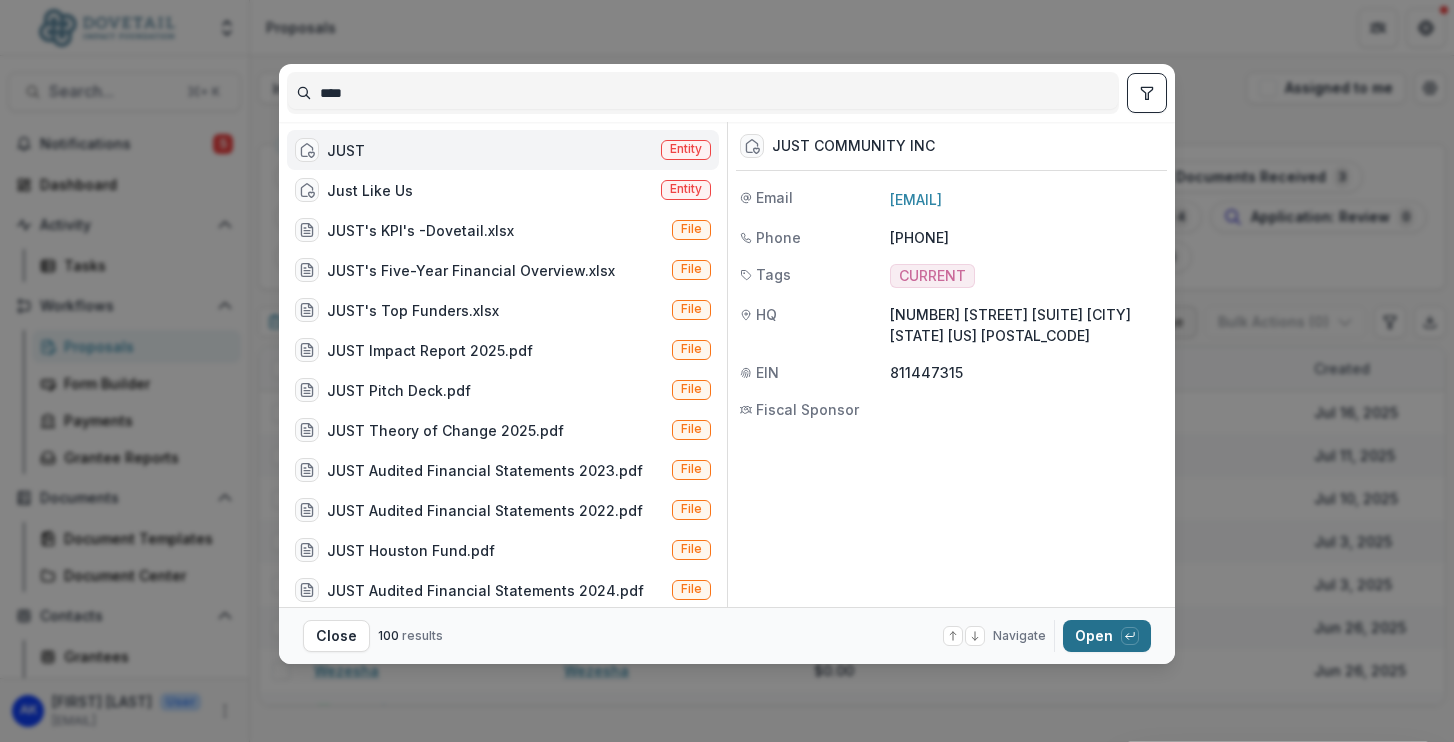 click on "Open with enter key" at bounding box center [1107, 636] 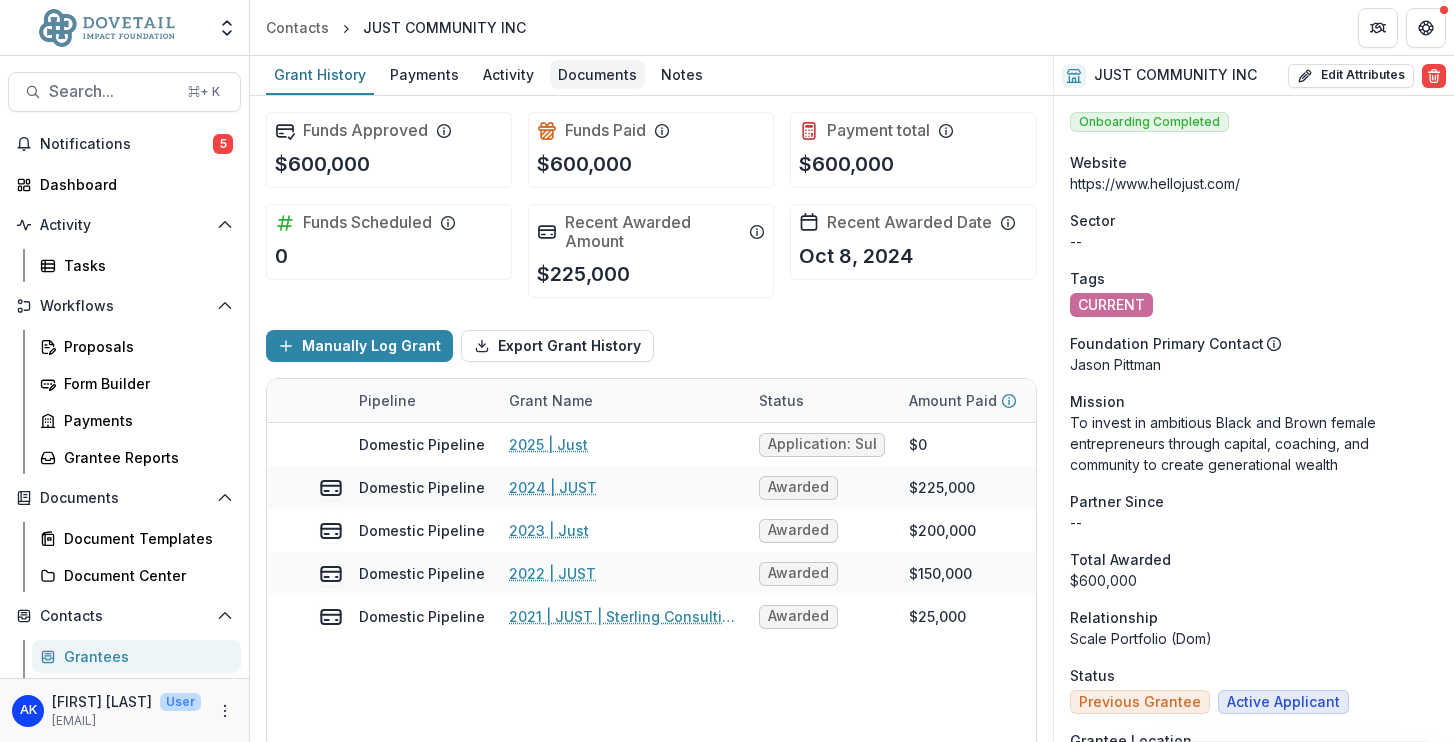 click on "Documents" at bounding box center [597, 74] 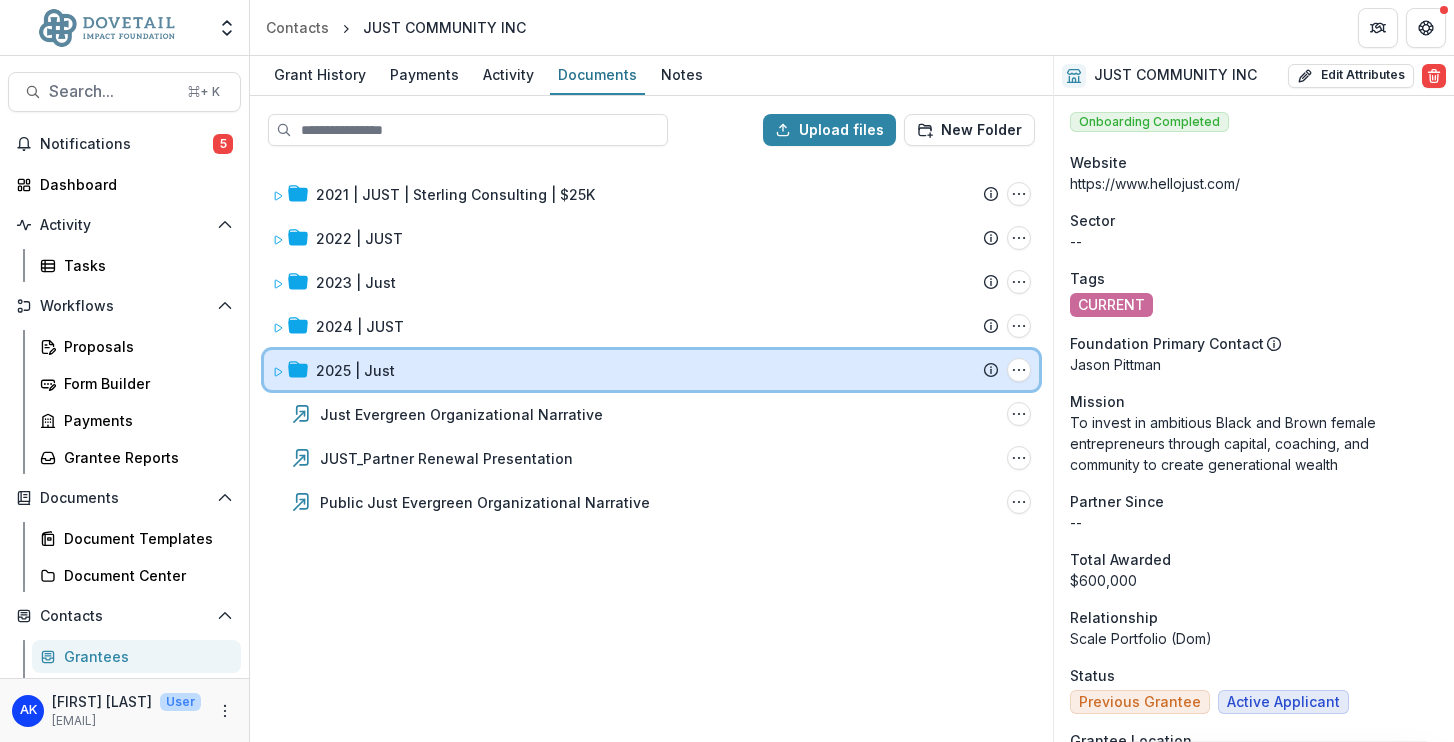 click 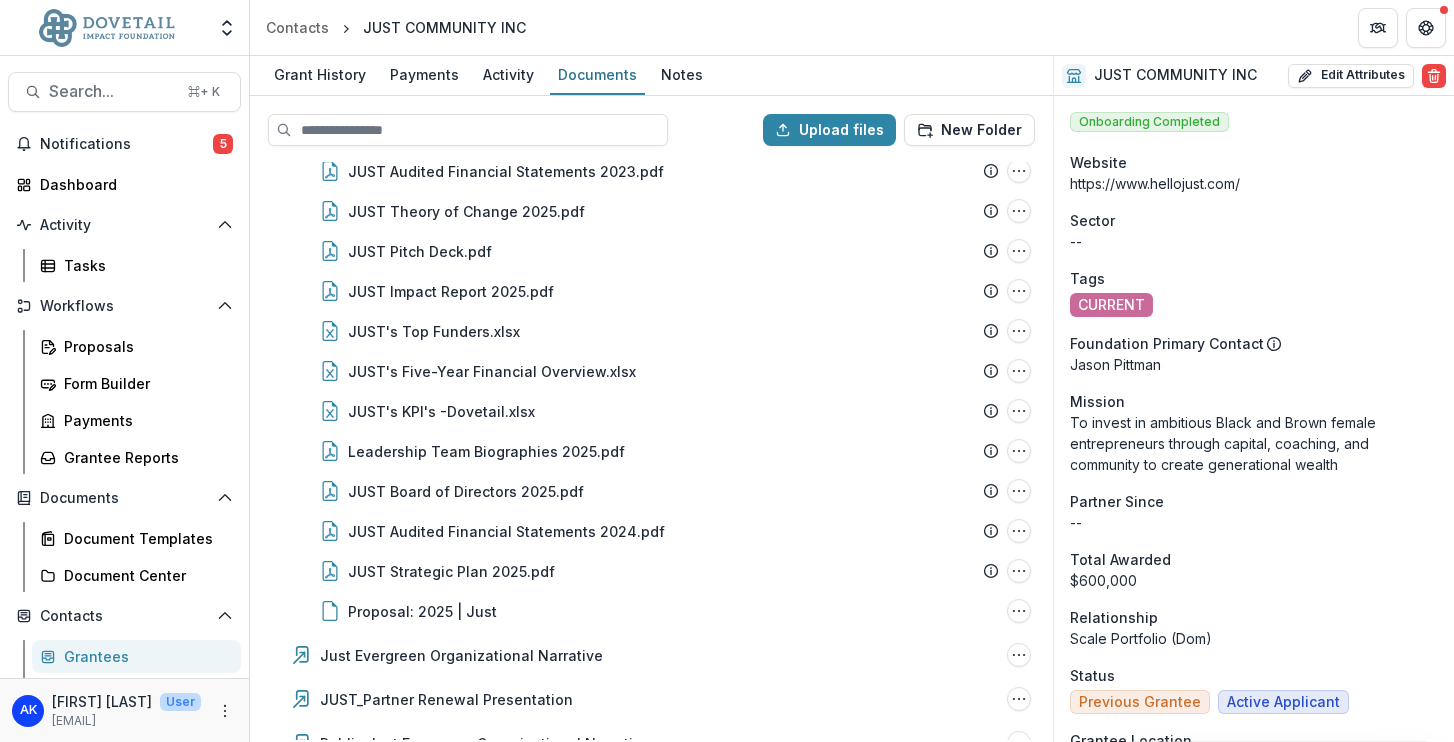 scroll, scrollTop: 434, scrollLeft: 0, axis: vertical 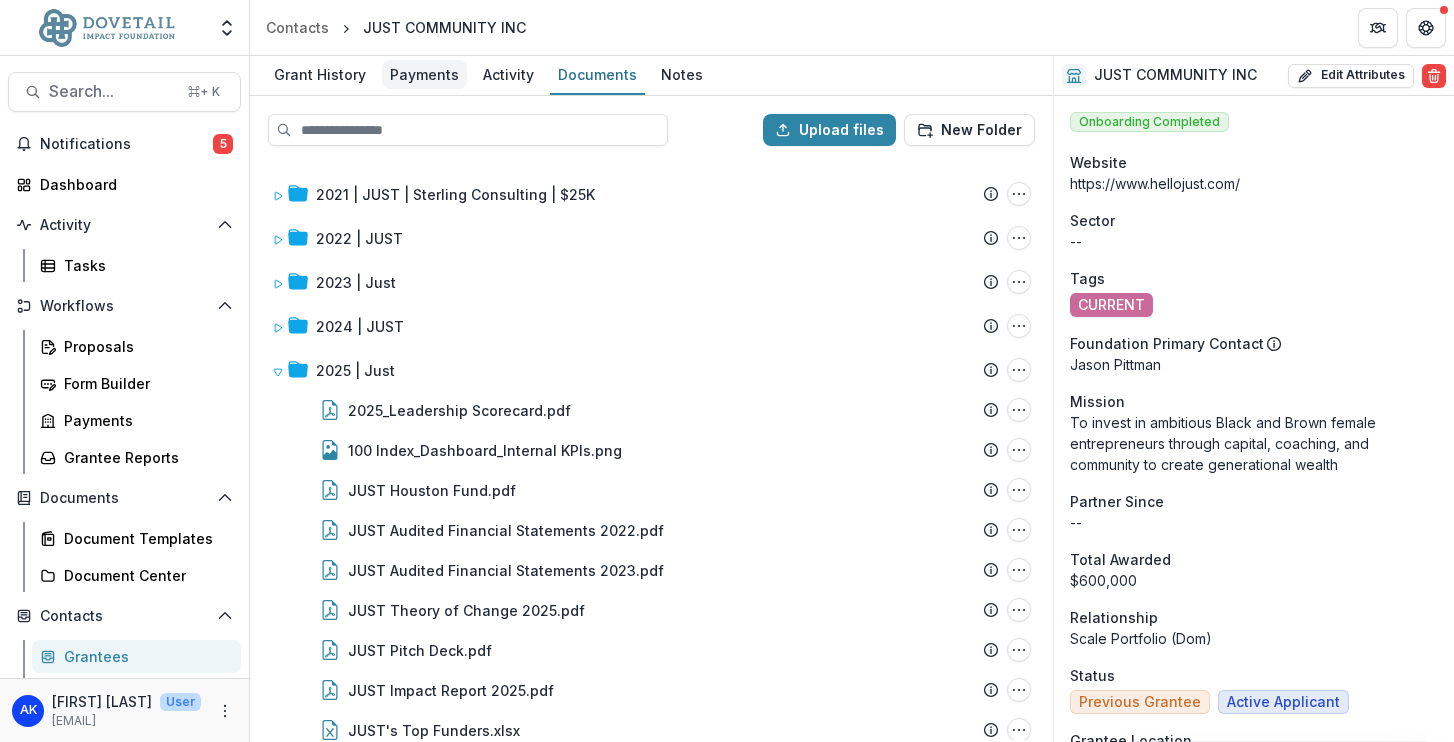 click on "Payments" at bounding box center (424, 74) 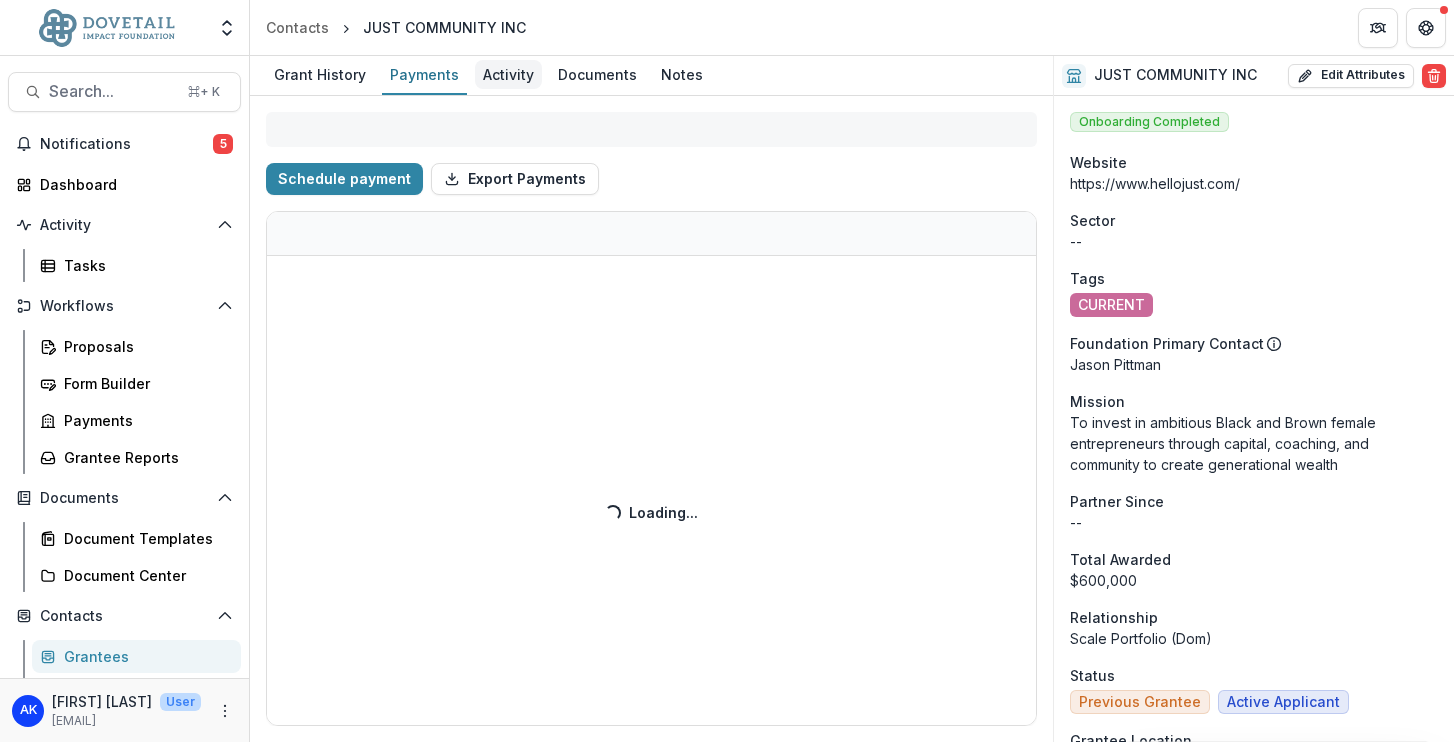 click on "Activity" at bounding box center [508, 74] 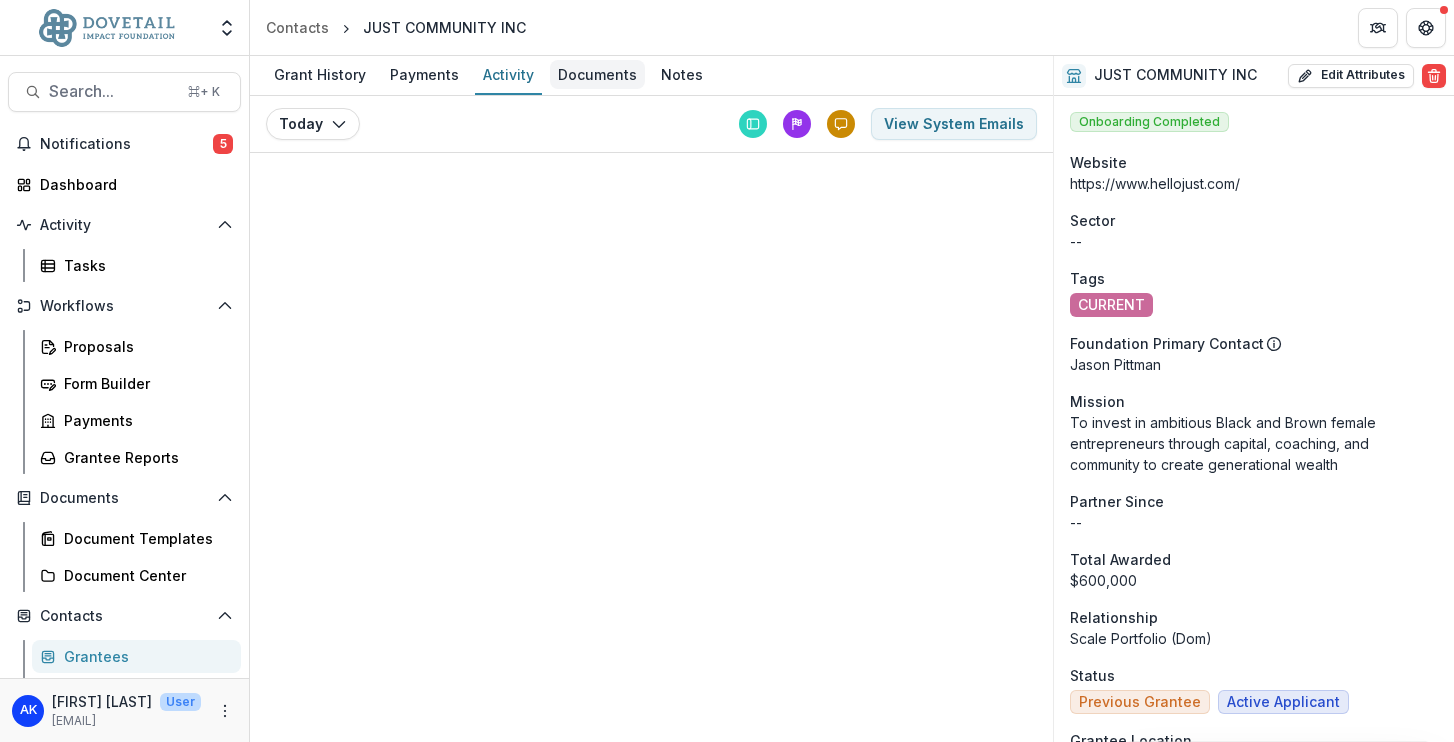 click on "Documents" at bounding box center [597, 74] 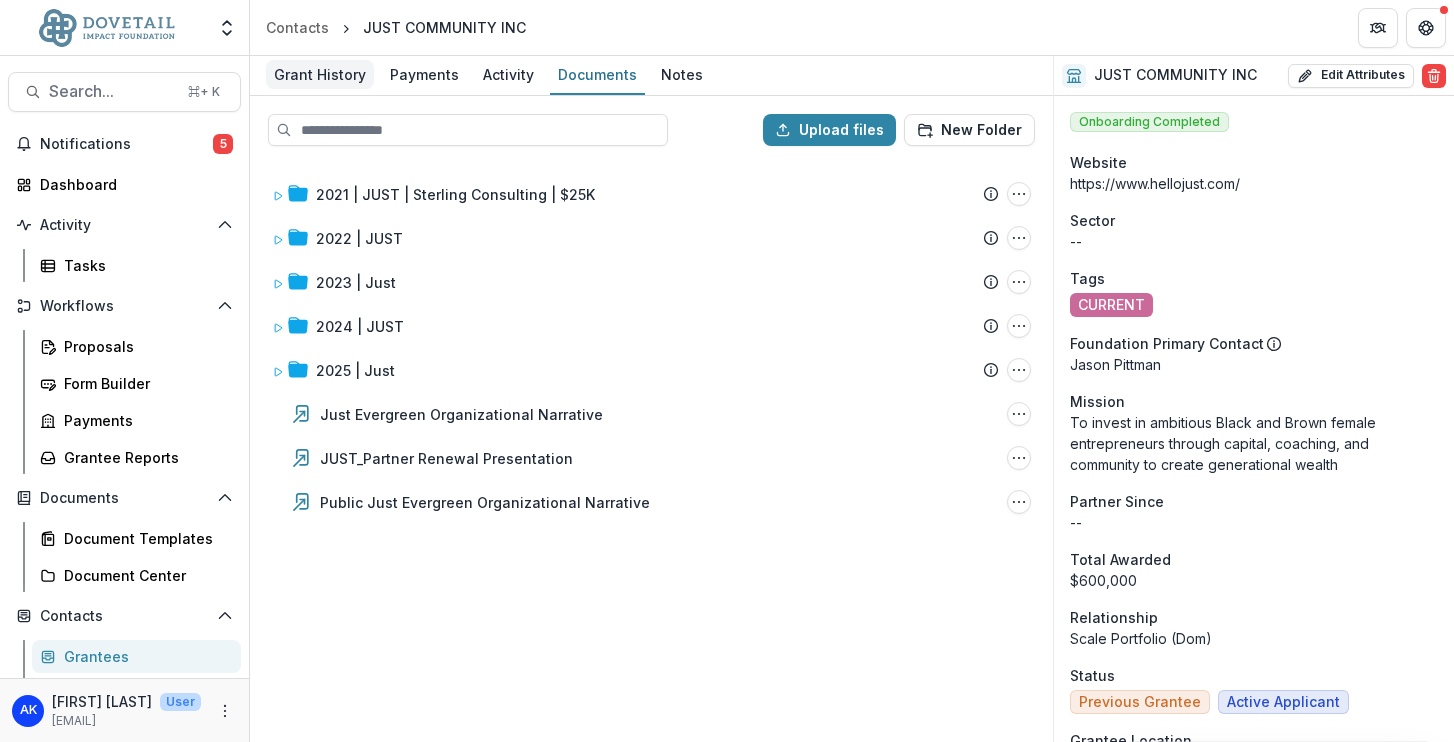 click on "Grant History" at bounding box center [320, 74] 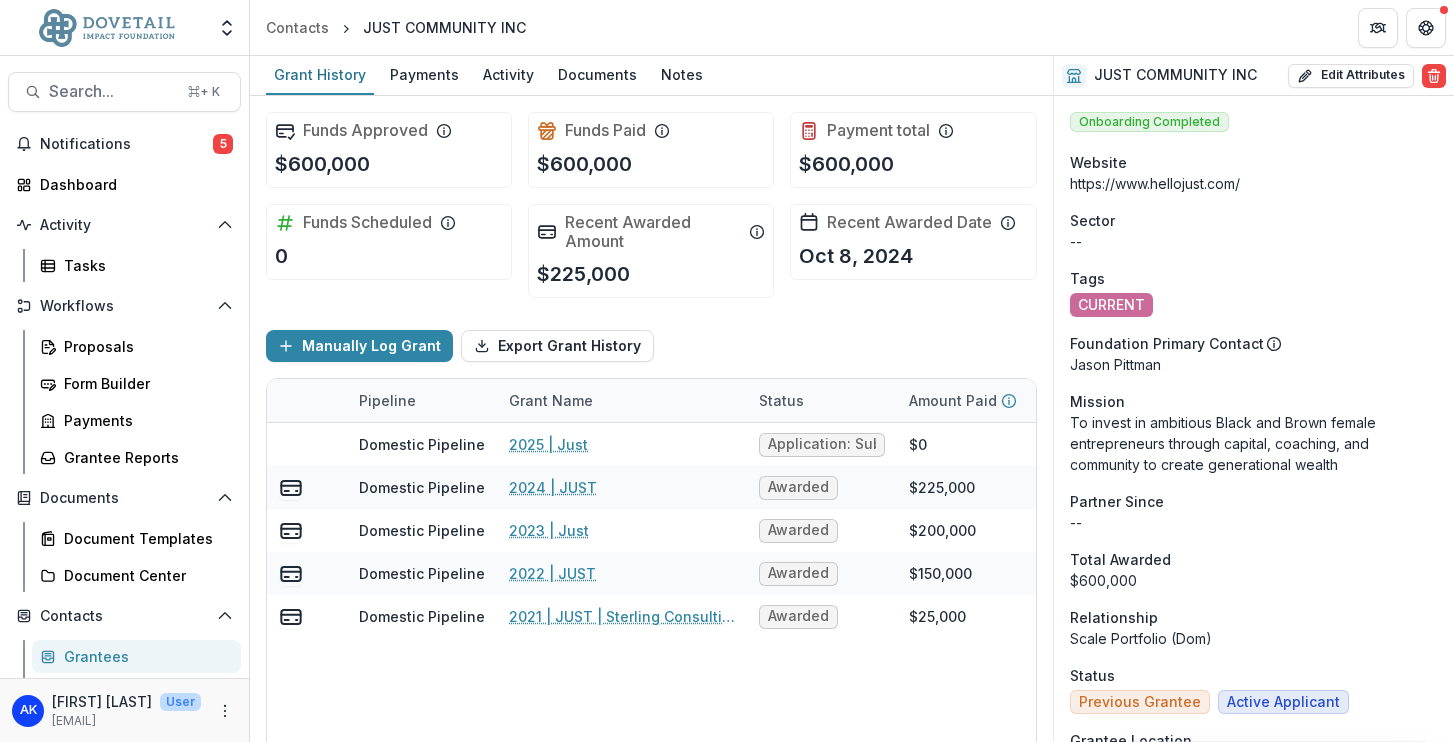 click at bounding box center (106, 28) 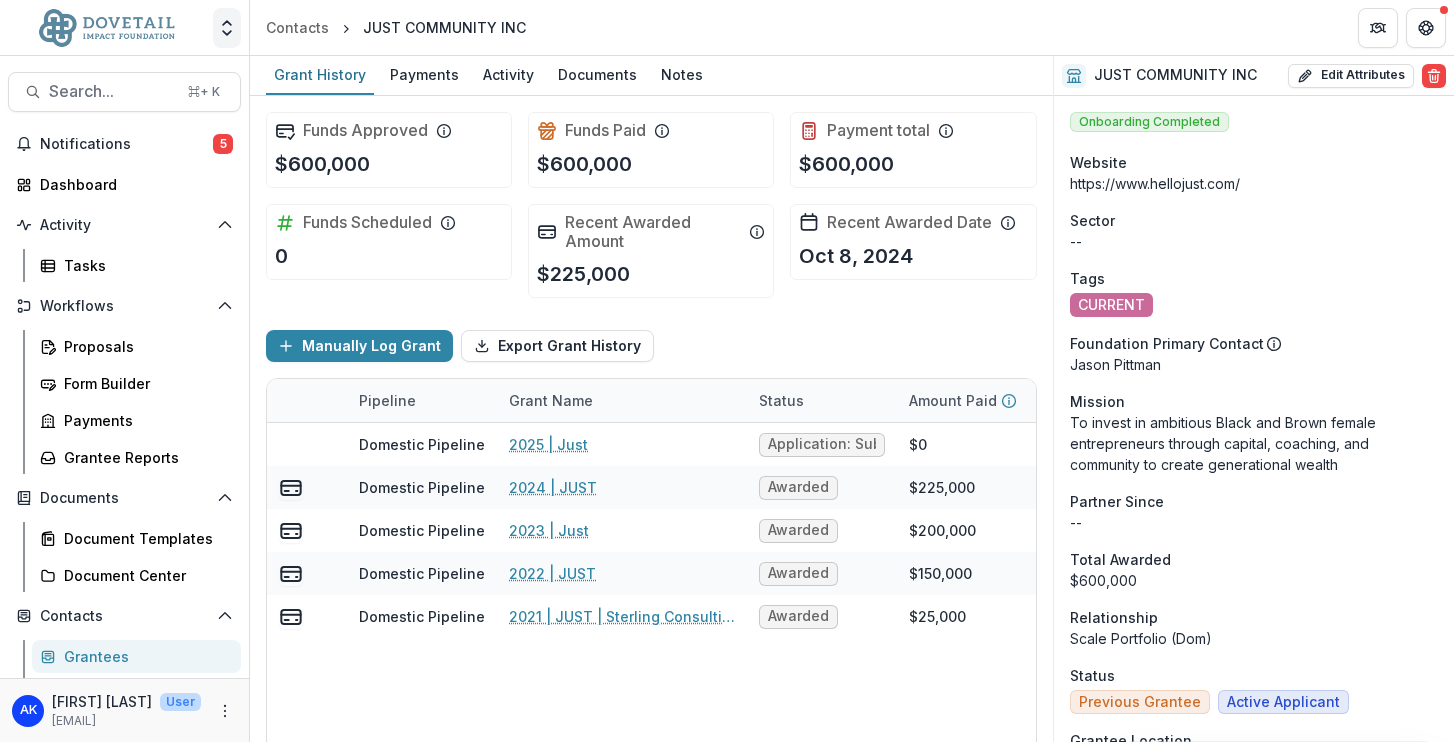 click at bounding box center [227, 28] 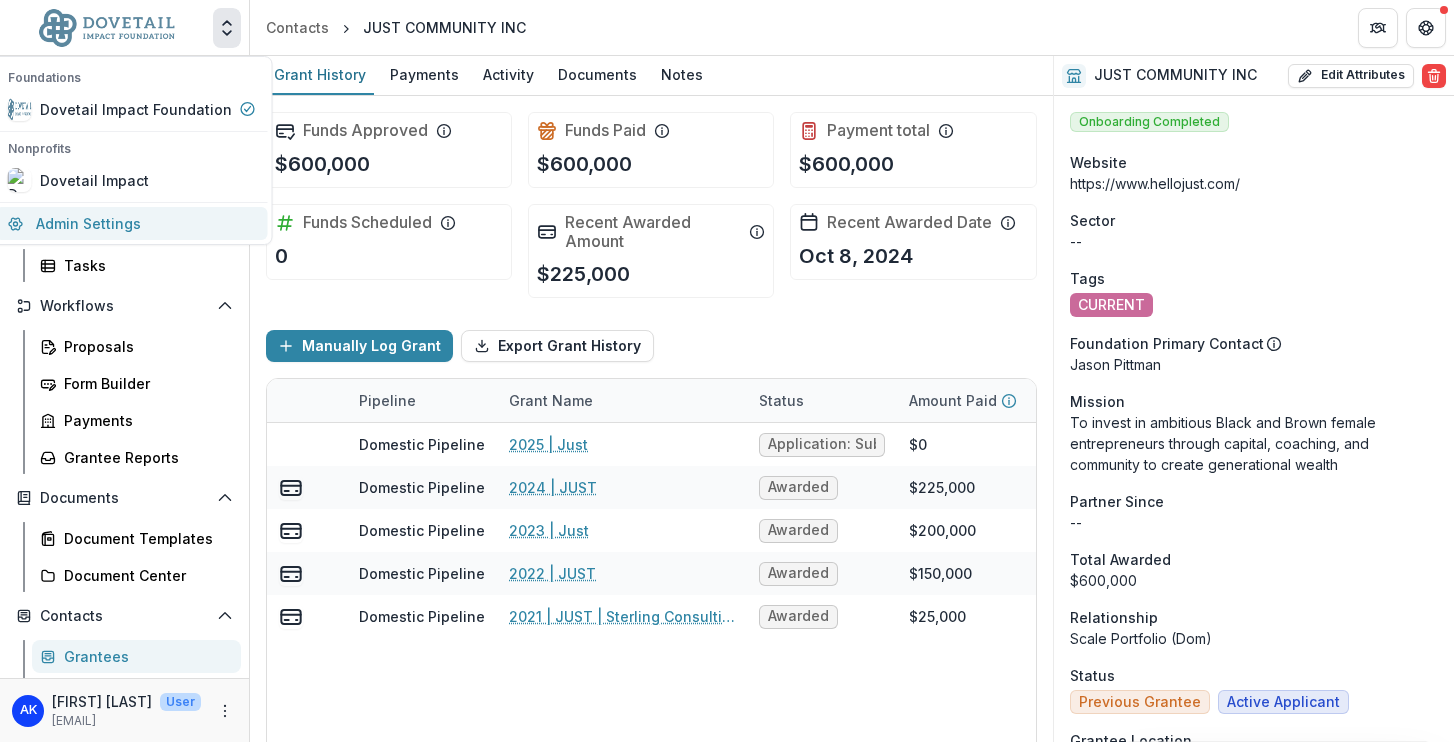 click on "Admin Settings" at bounding box center [132, 223] 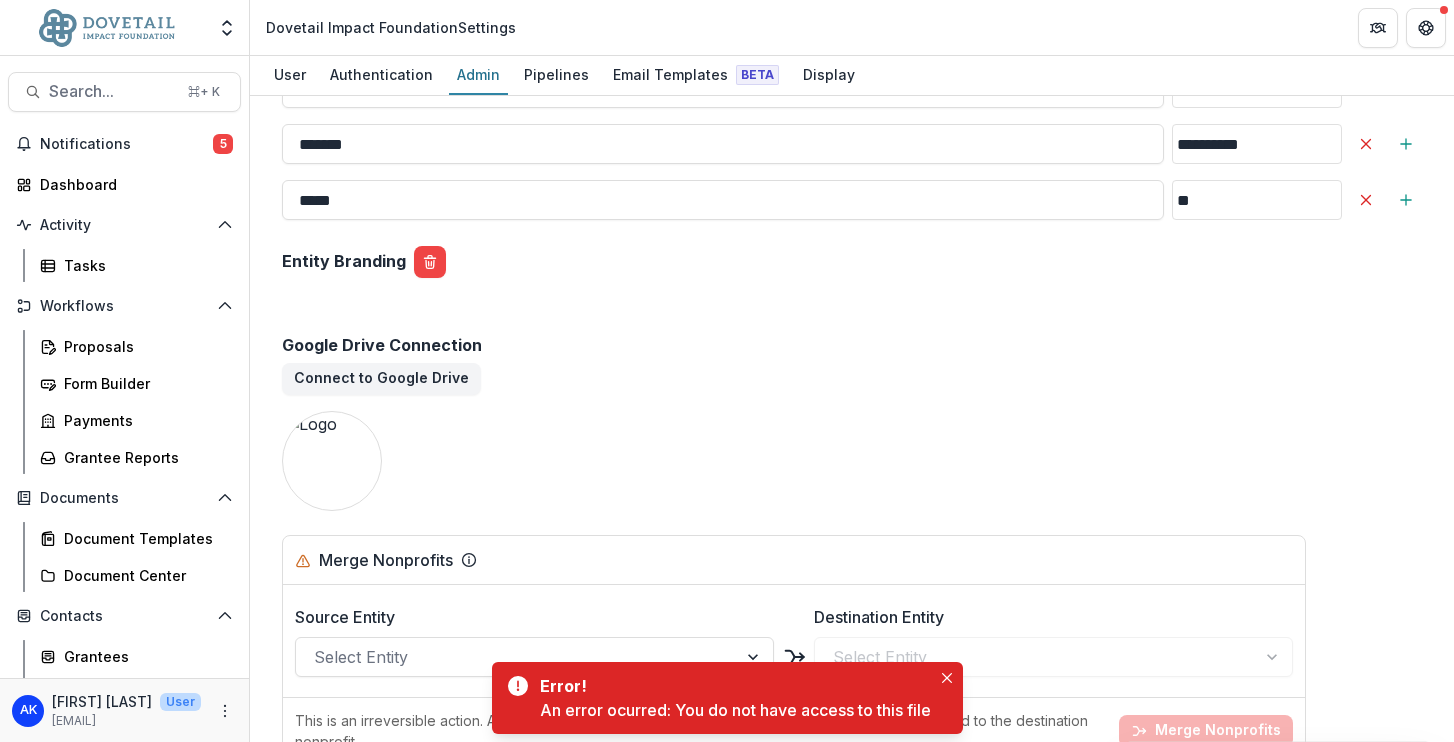 scroll, scrollTop: 2886, scrollLeft: 0, axis: vertical 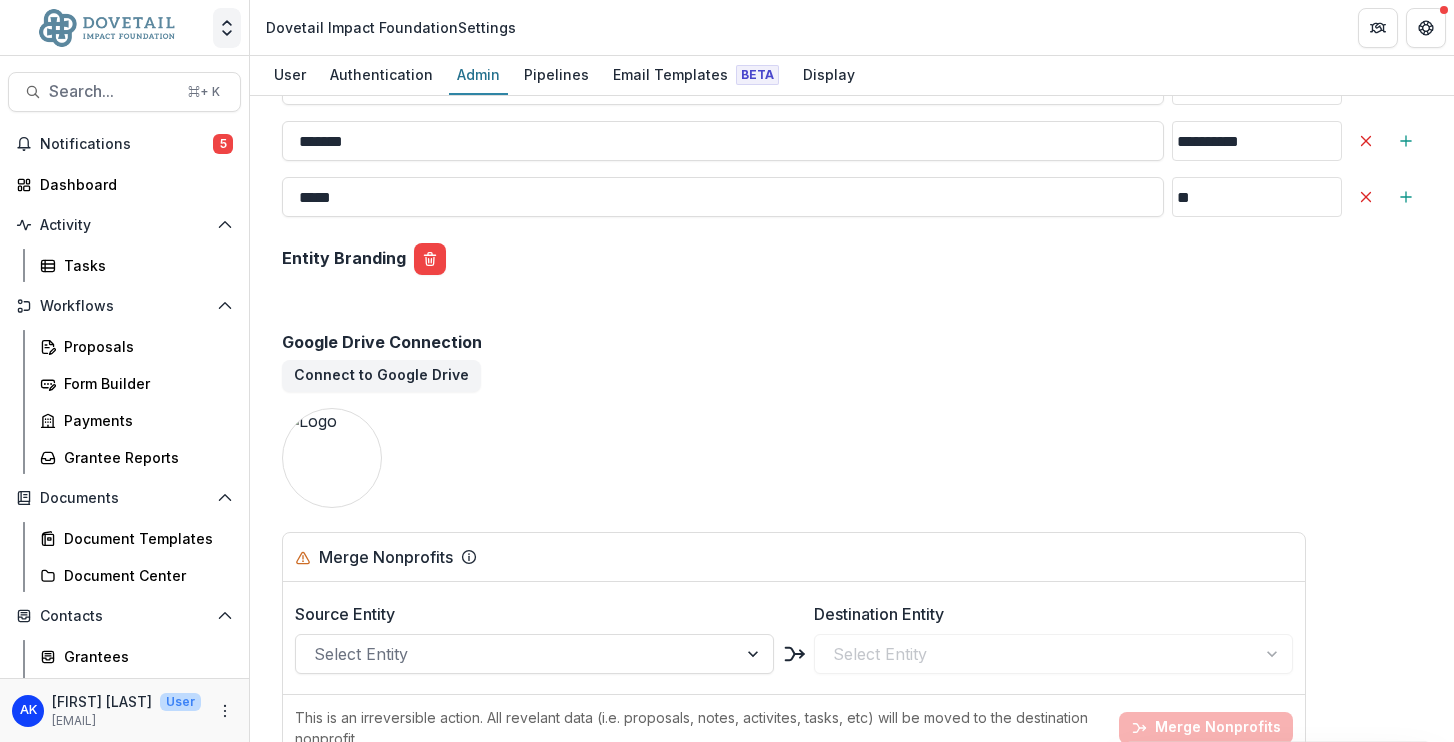 click at bounding box center [227, 28] 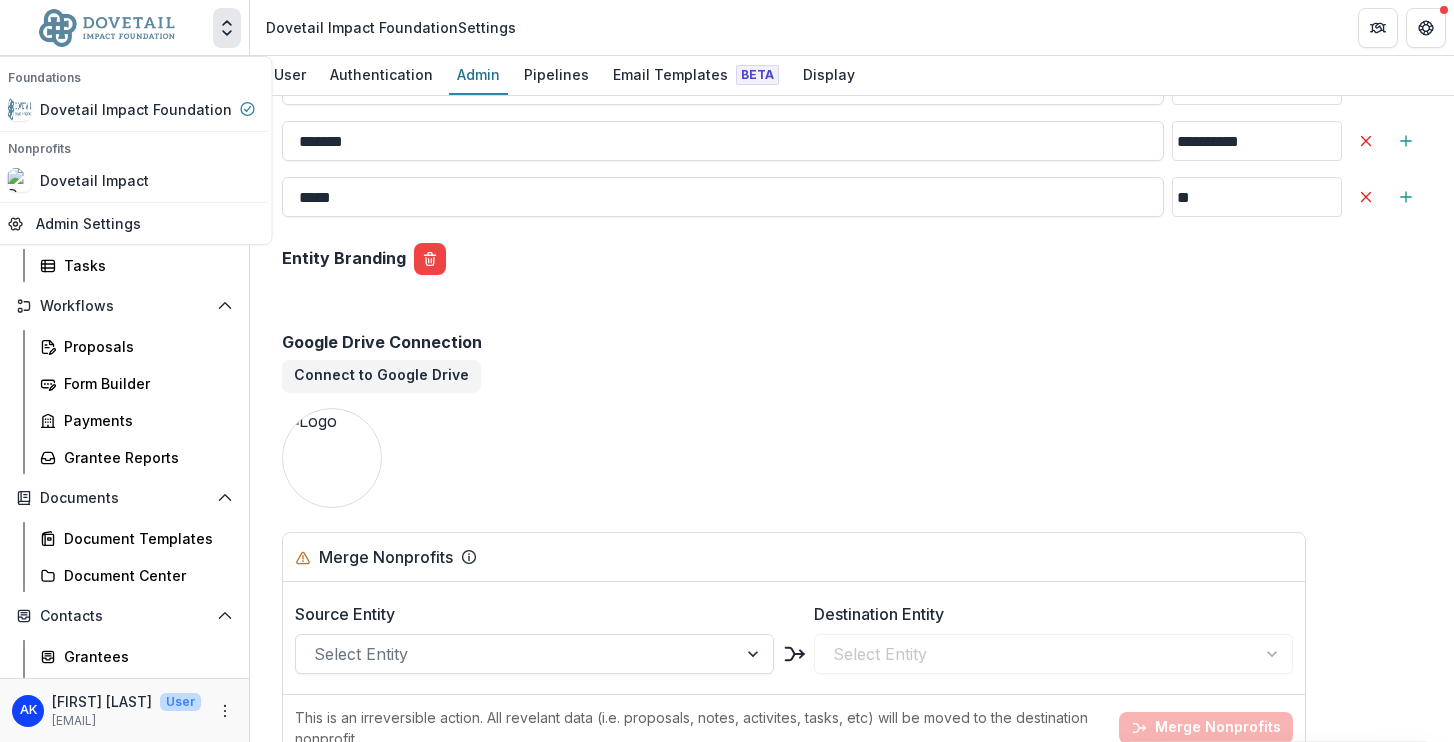 click on "Google Drive Connection" at bounding box center [852, 342] 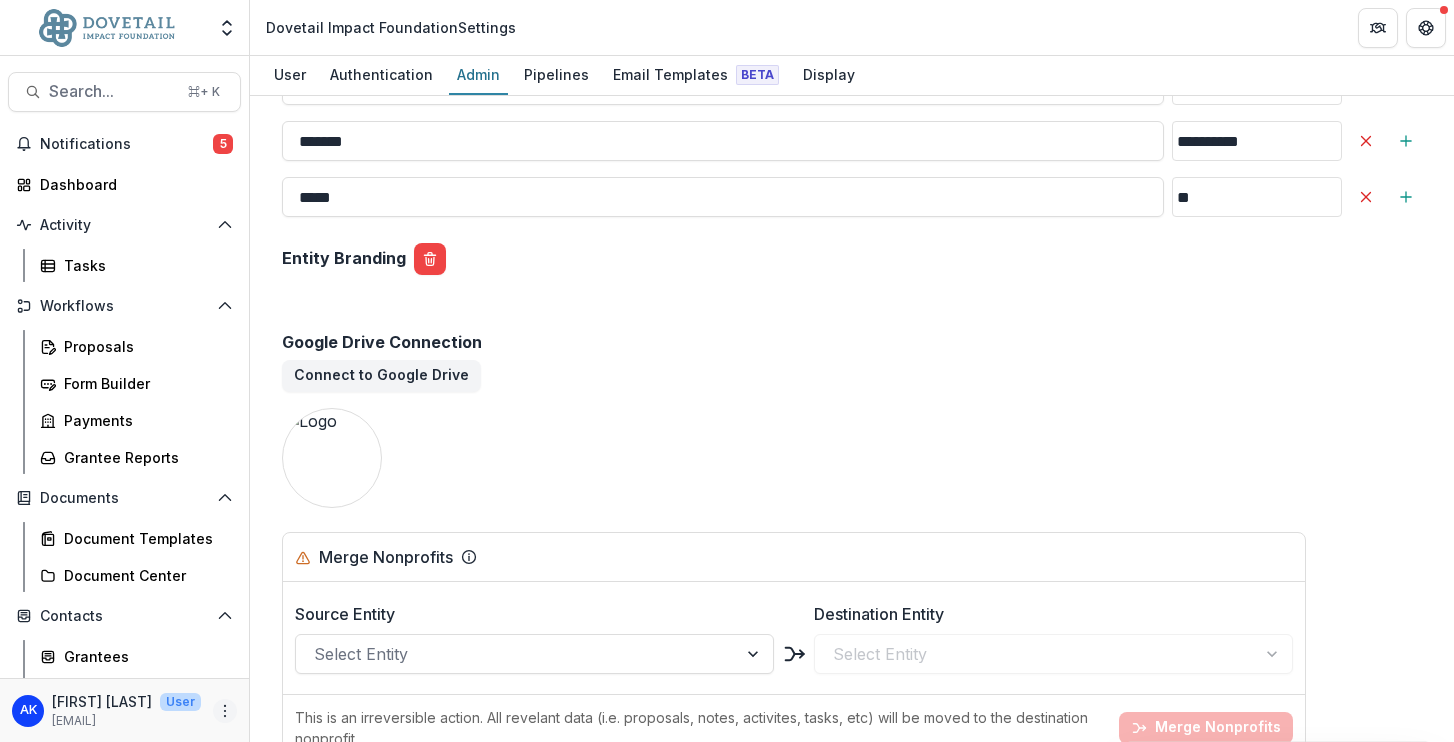click 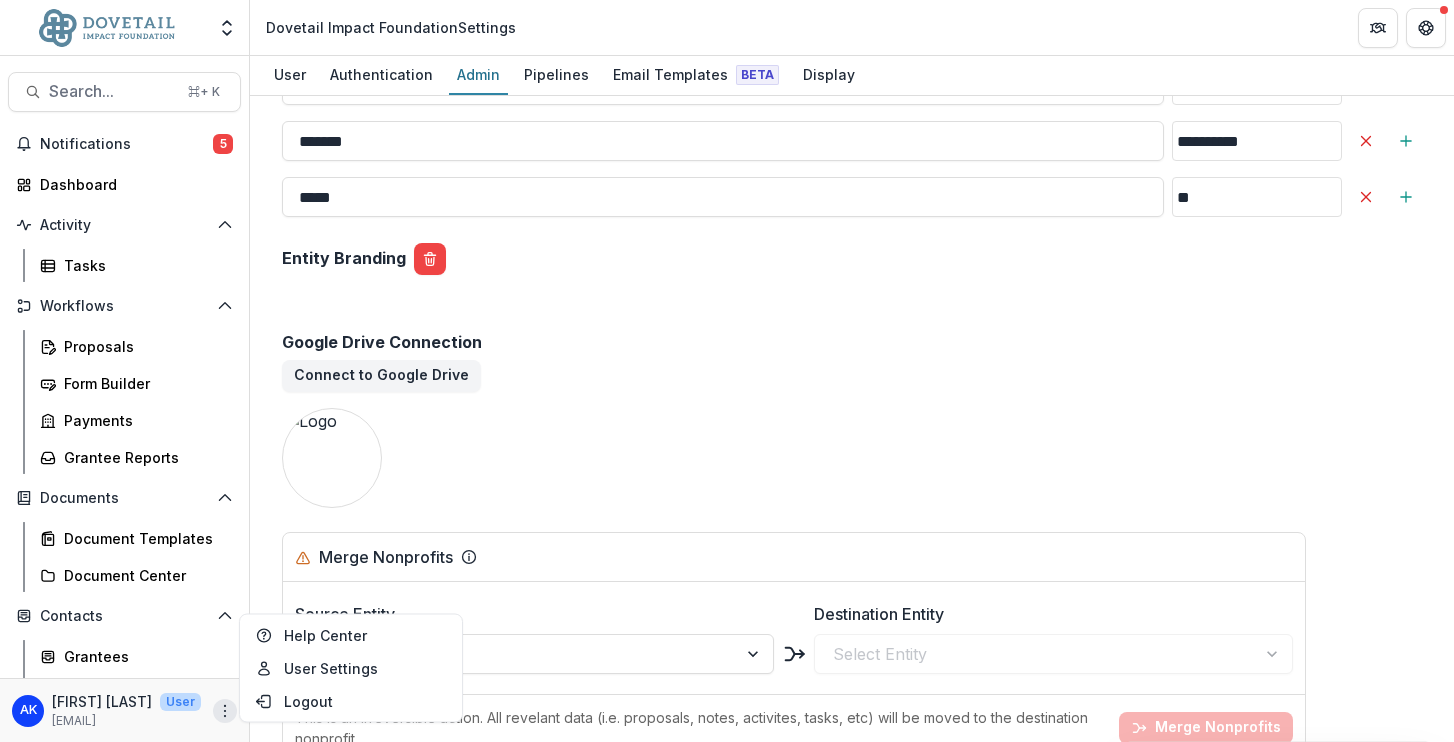 click 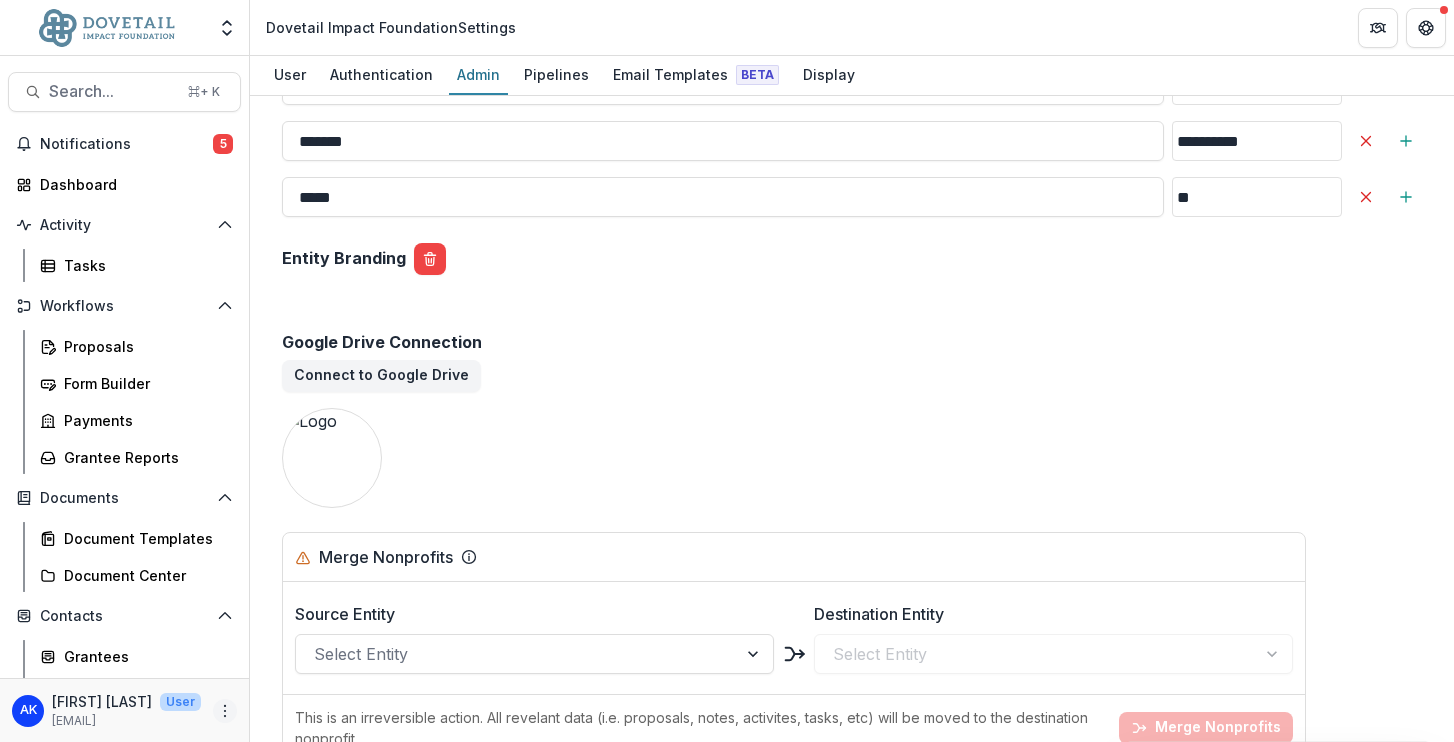 click 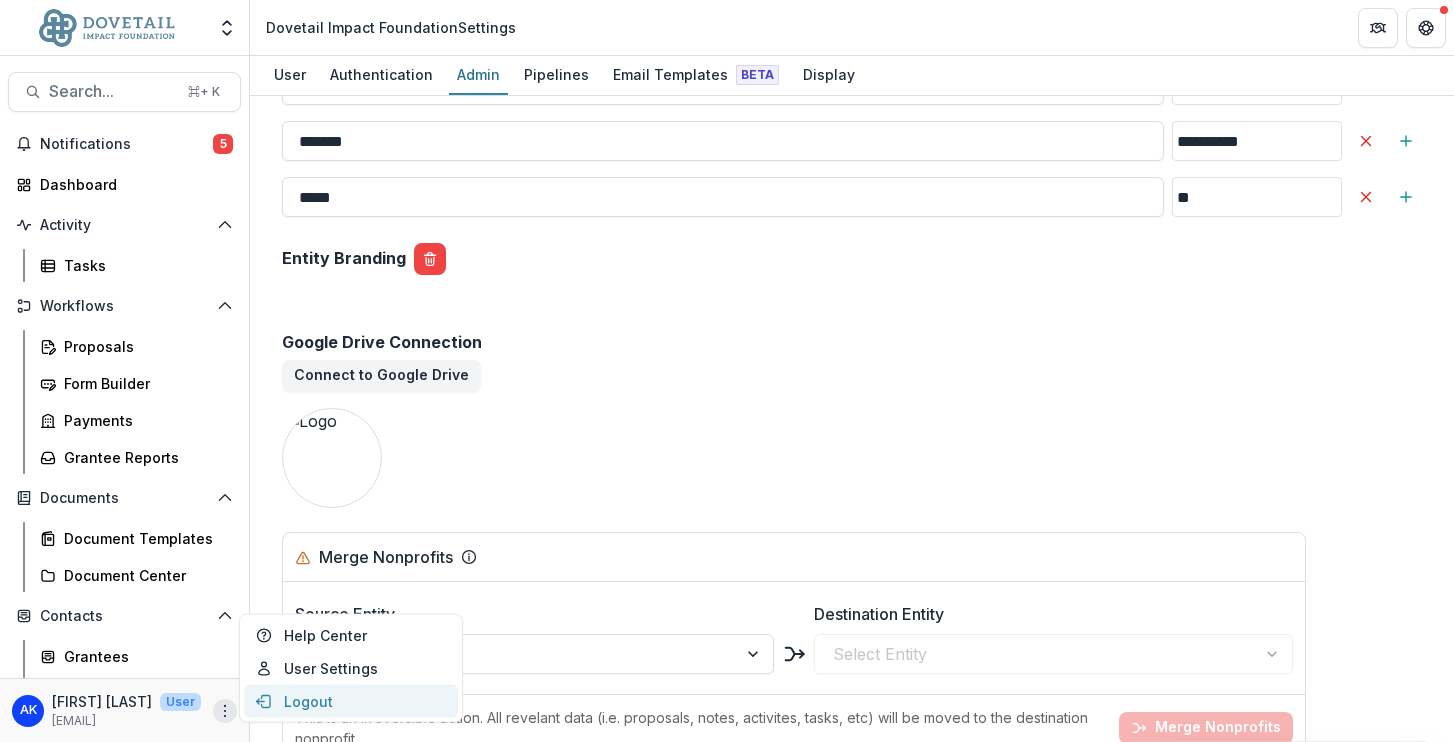 click on "Logout" at bounding box center [351, 701] 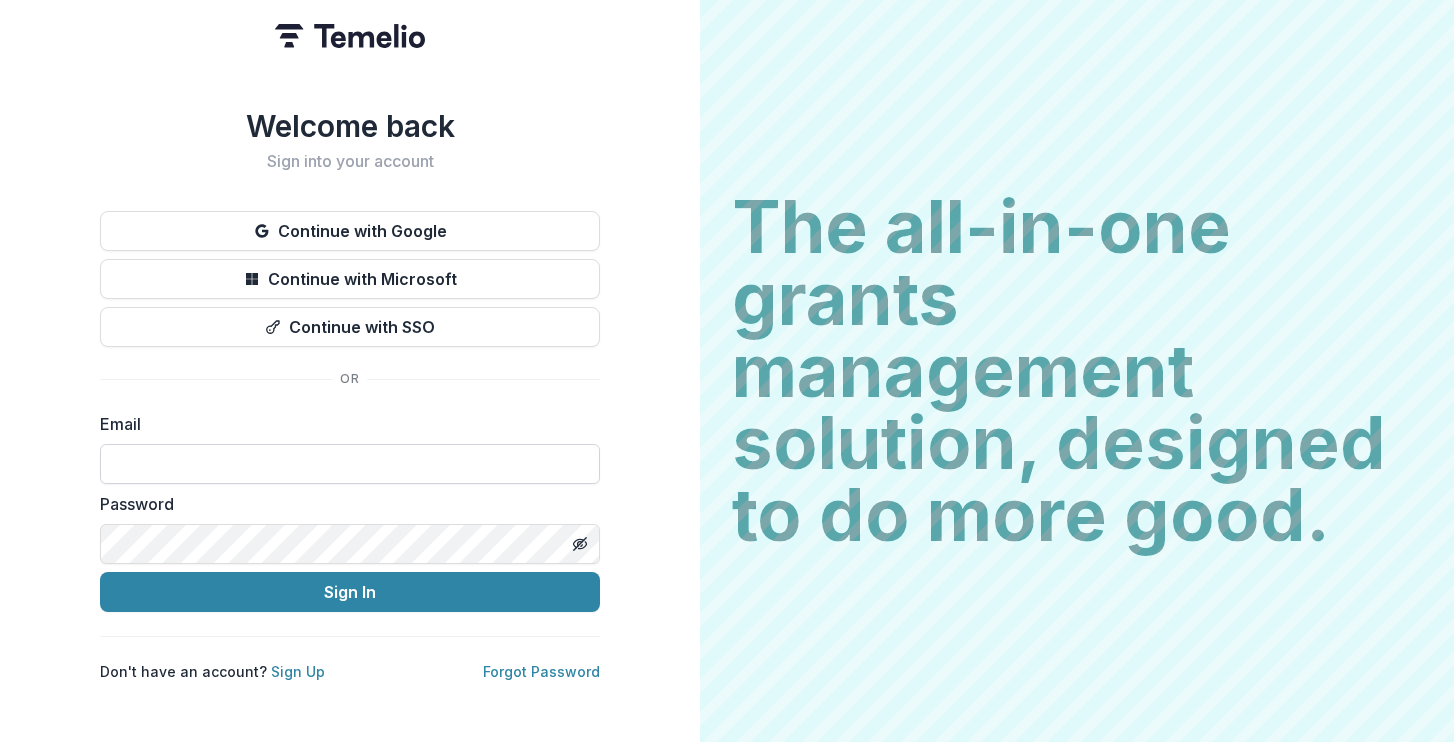 click at bounding box center [350, 464] 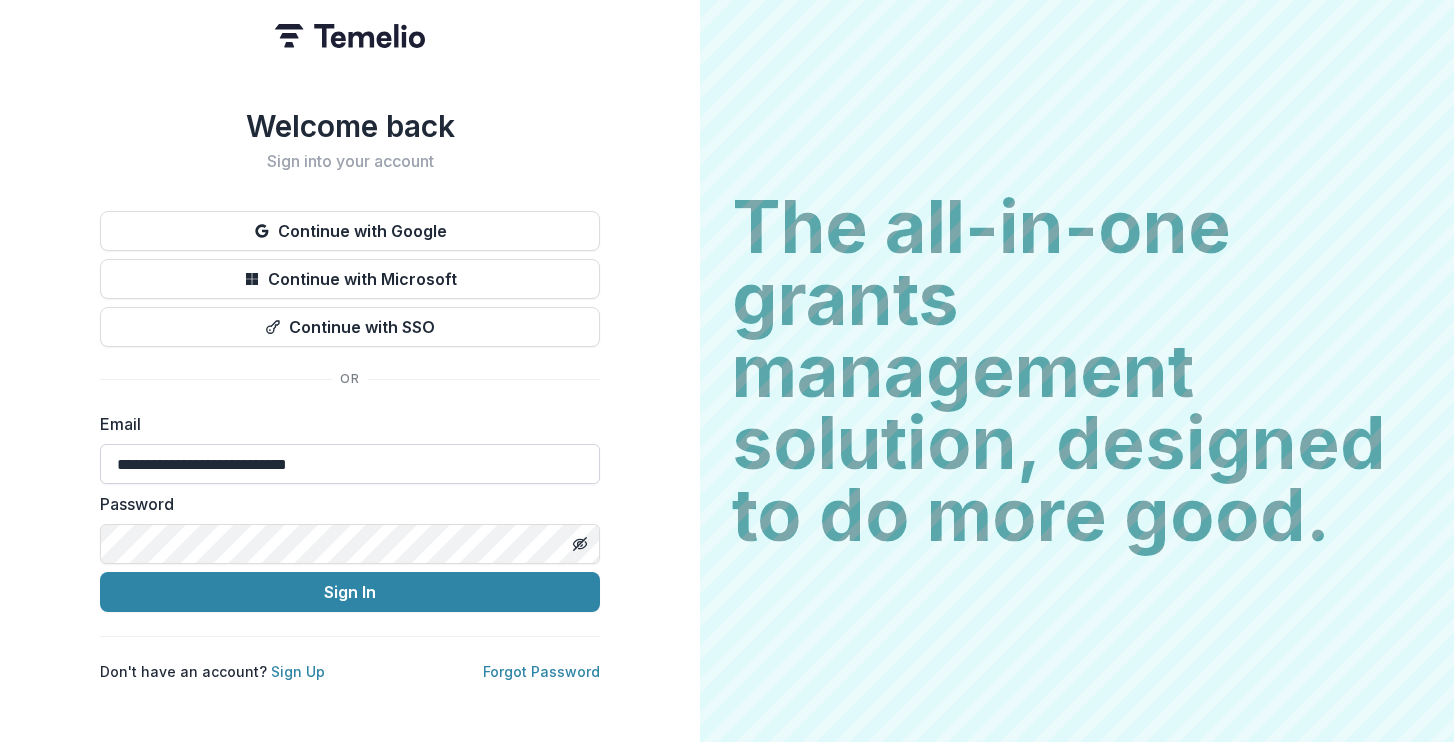click on "**********" at bounding box center [350, 464] 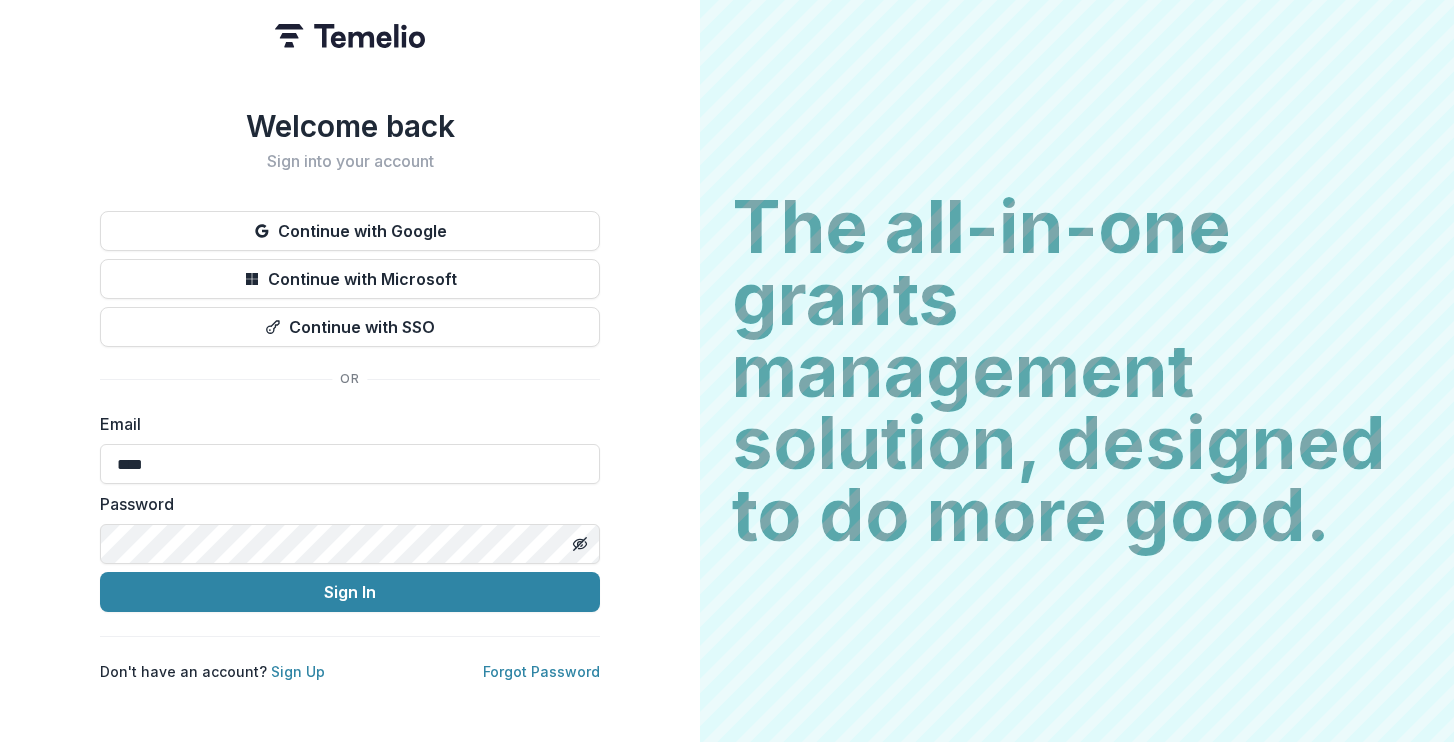 type on "**********" 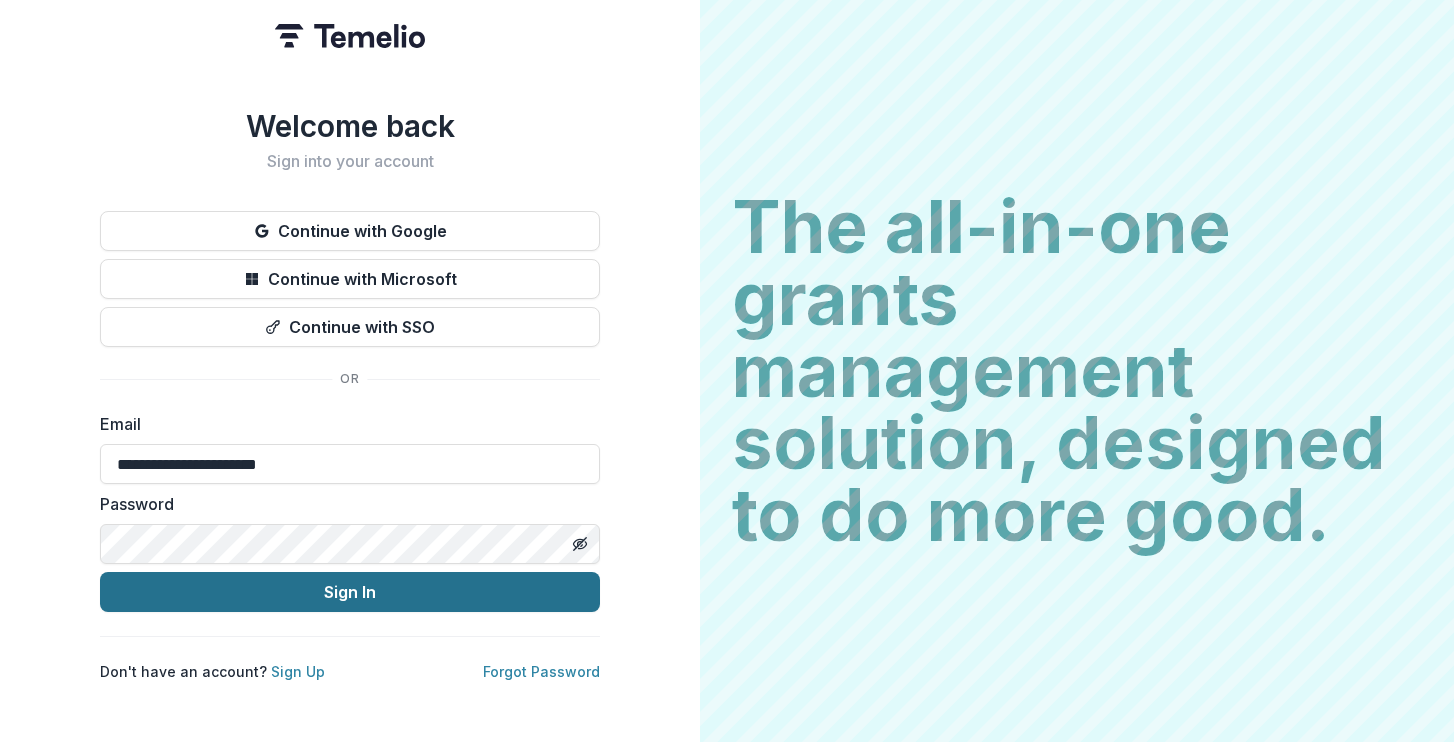 click on "Sign In" at bounding box center [350, 592] 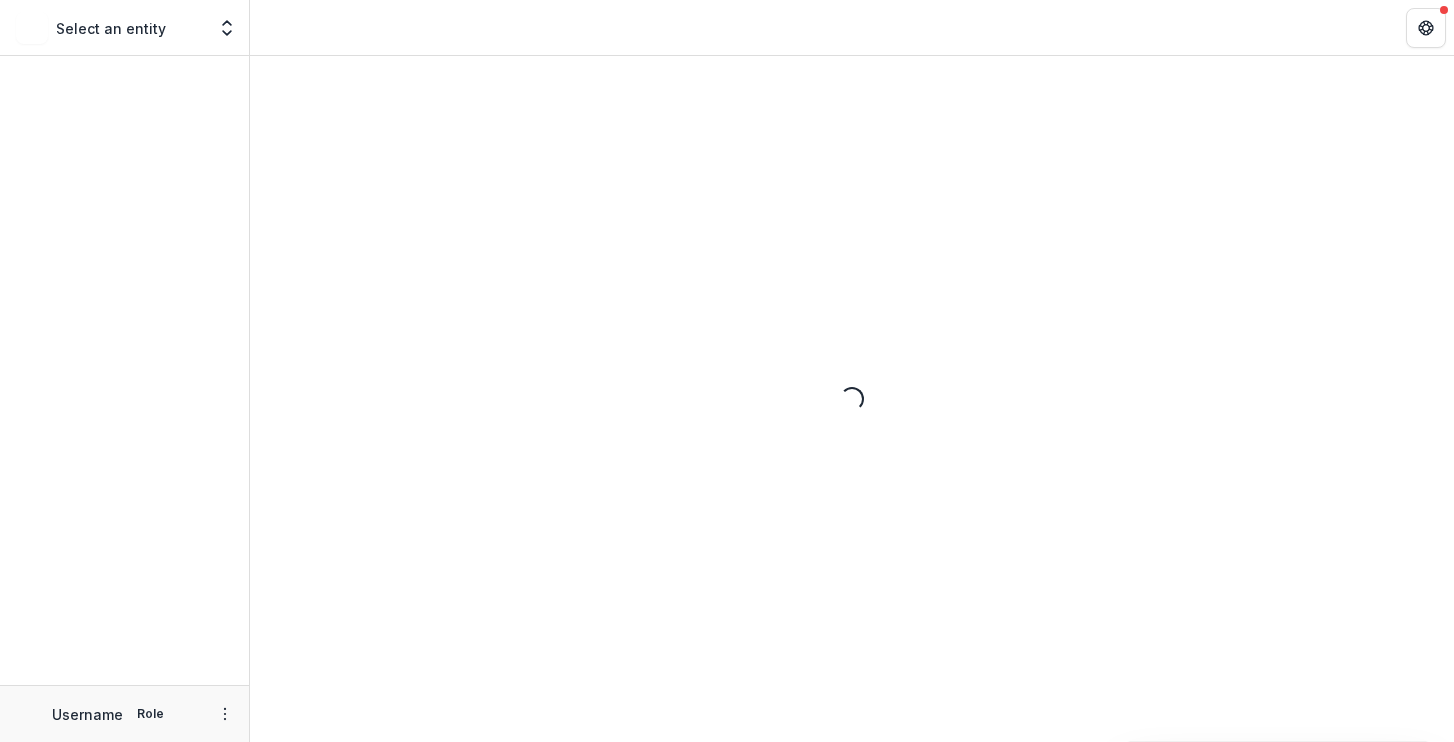 scroll, scrollTop: 0, scrollLeft: 0, axis: both 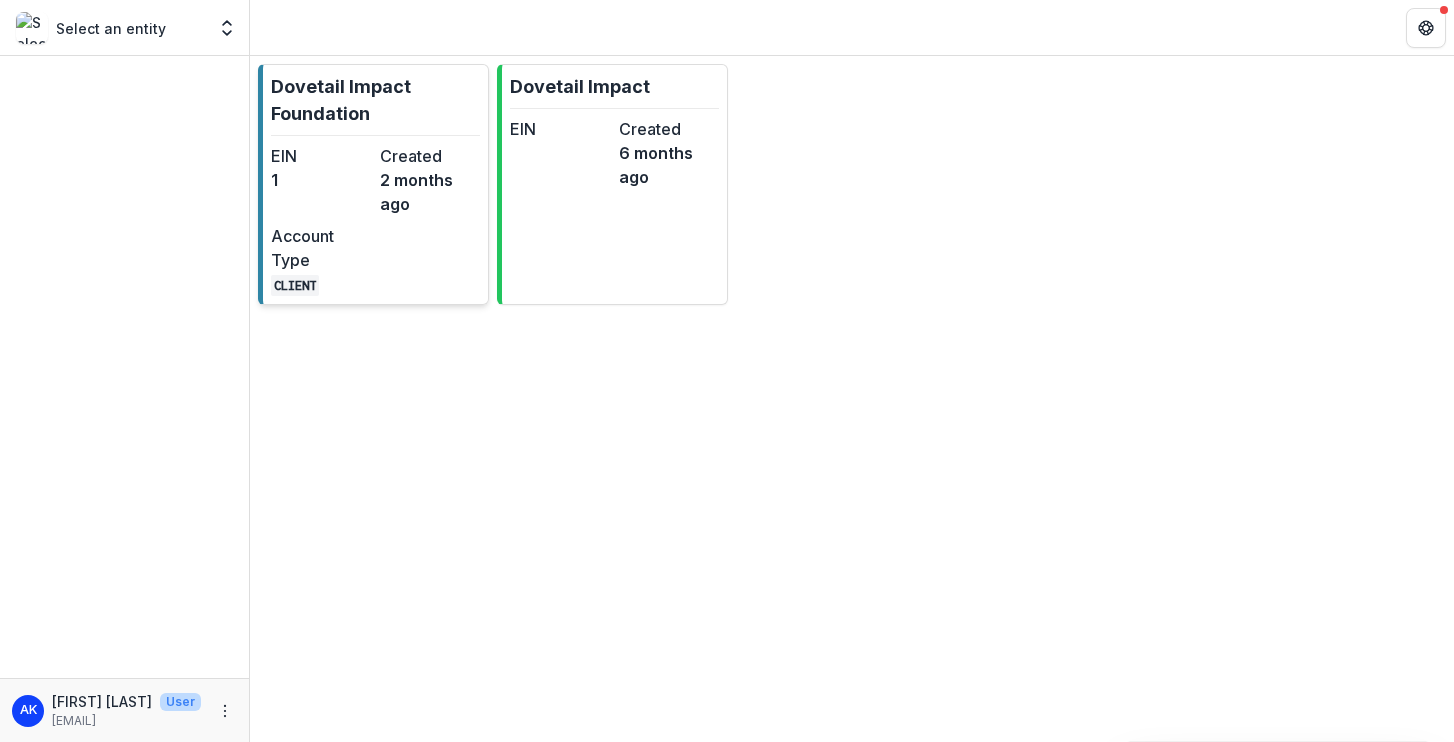 click on "Dovetail Impact Foundation" at bounding box center [375, 100] 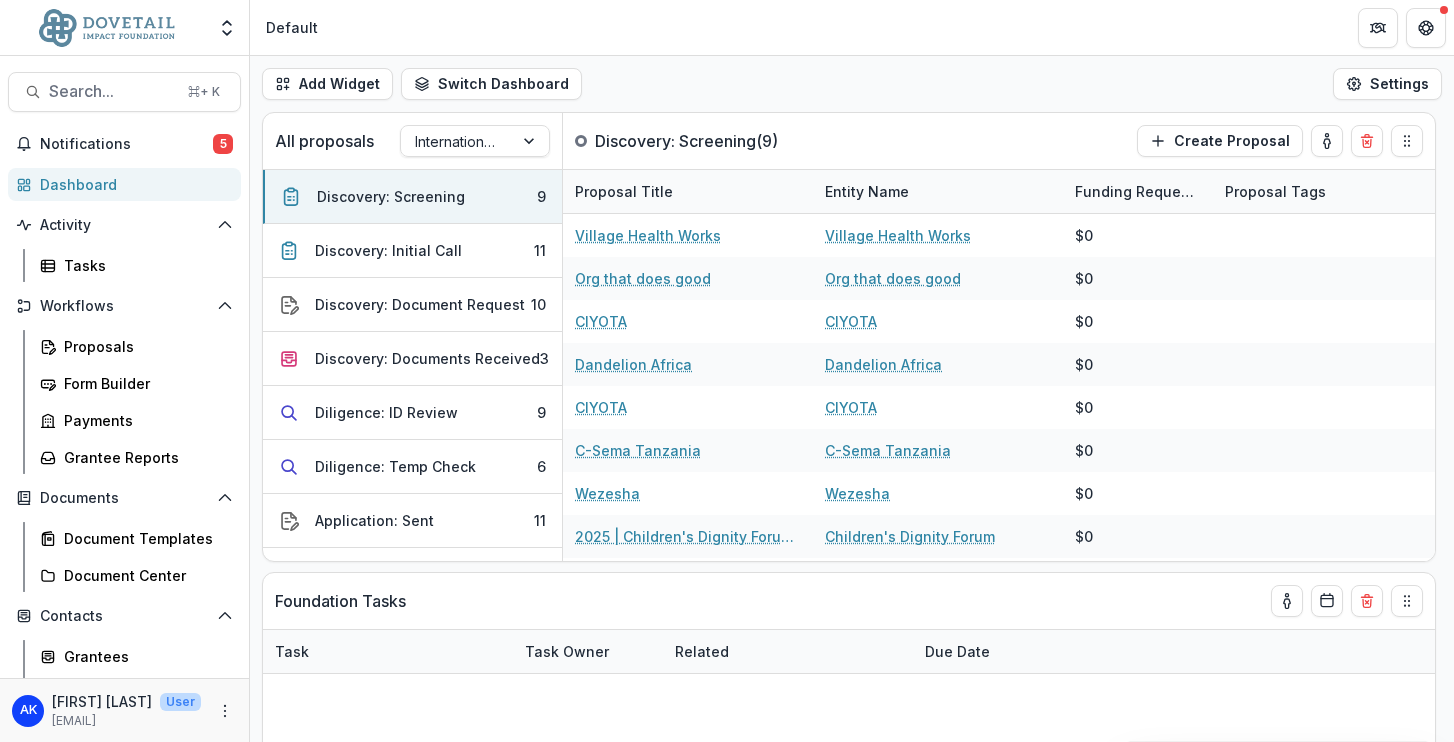 select on "******" 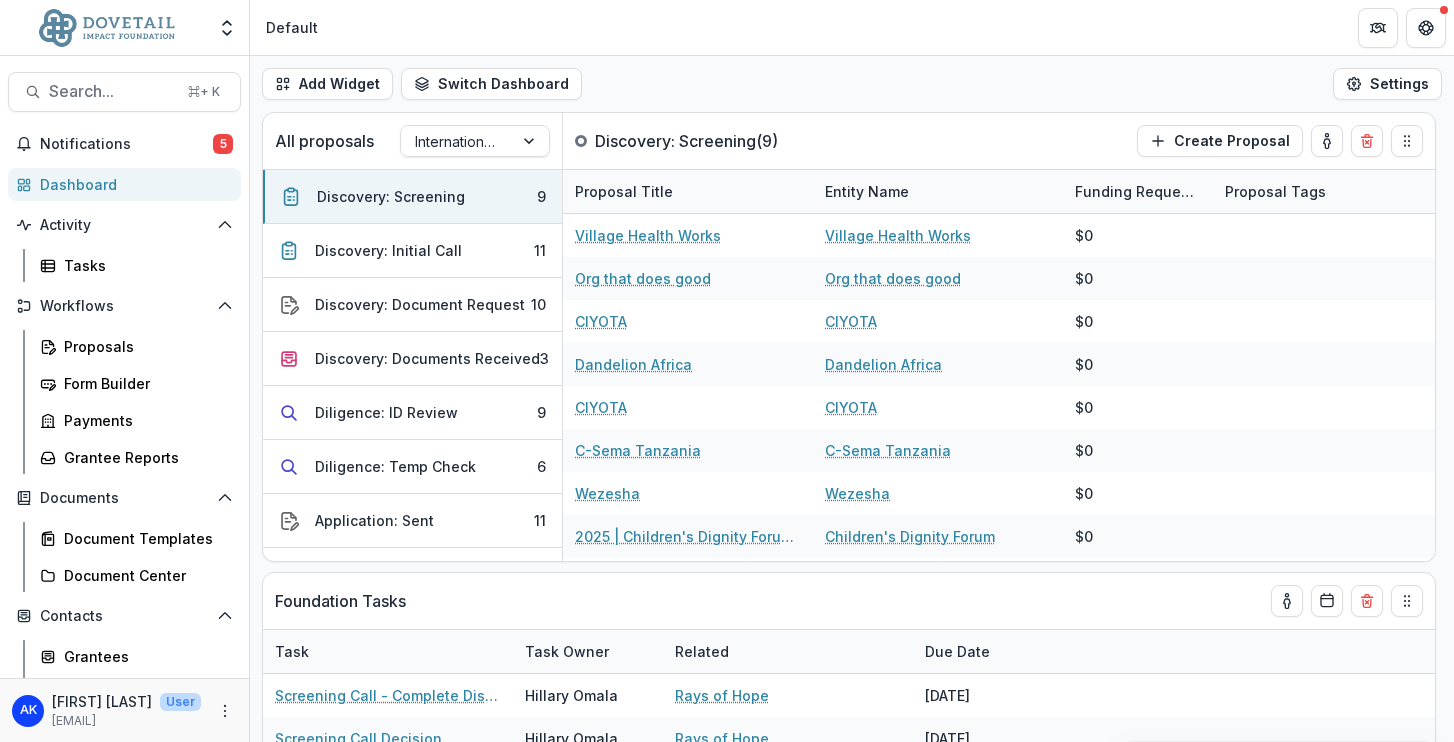 select on "******" 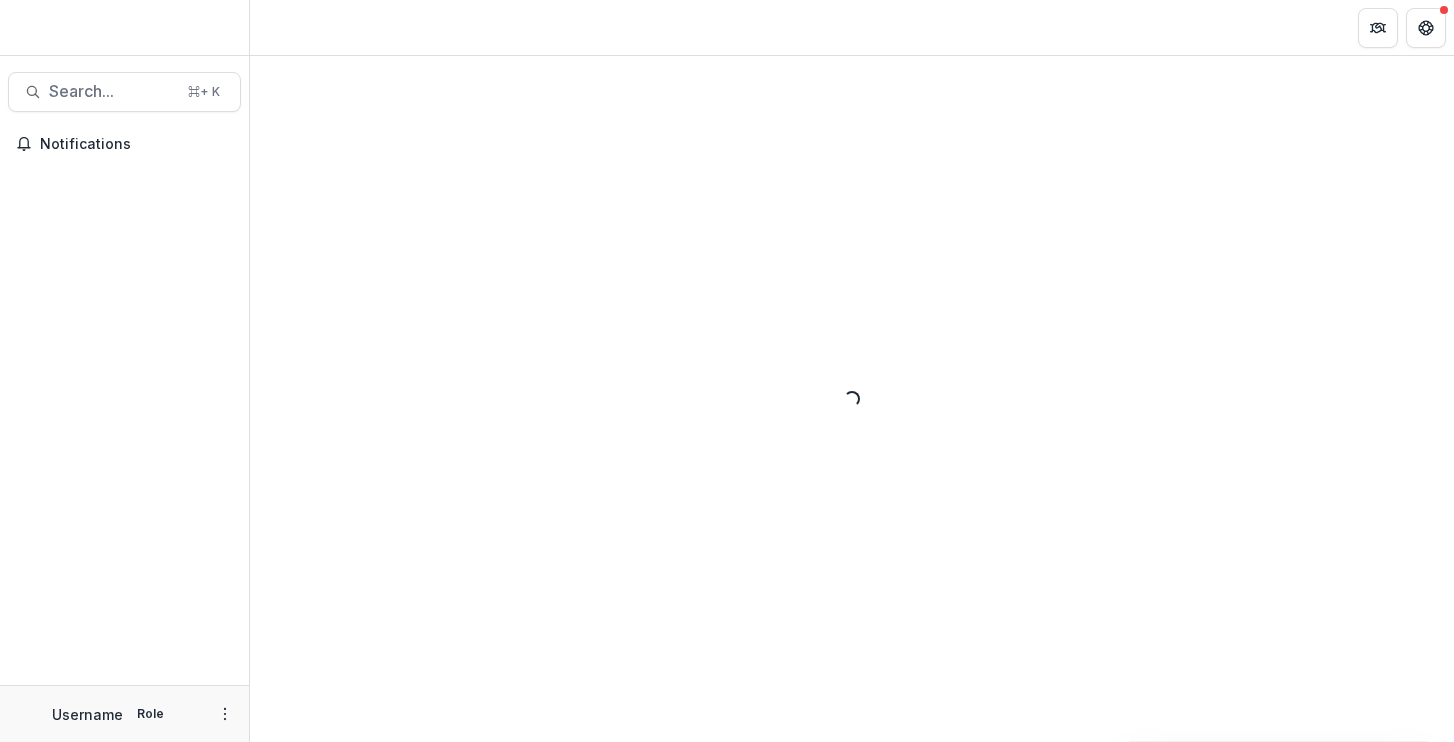scroll, scrollTop: 0, scrollLeft: 0, axis: both 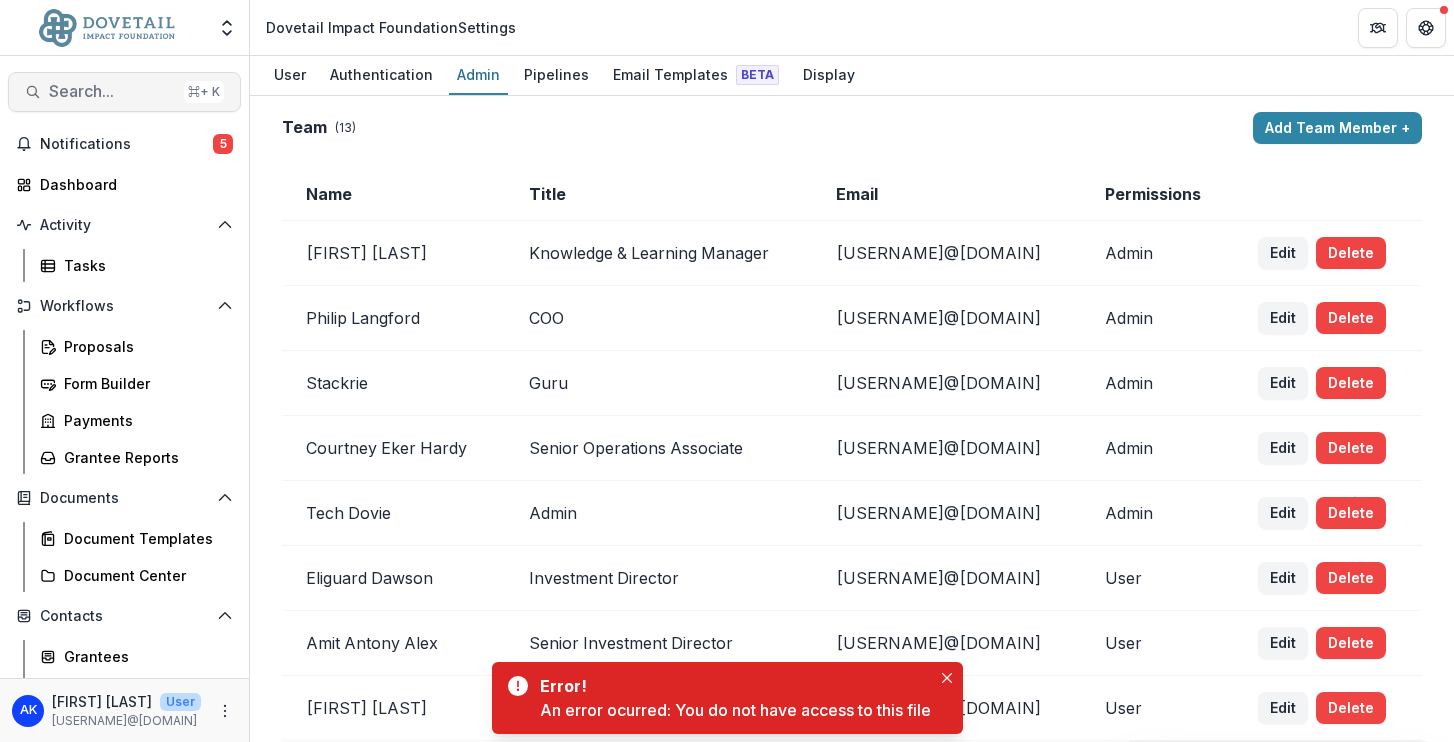 click on "Search..." at bounding box center [112, 91] 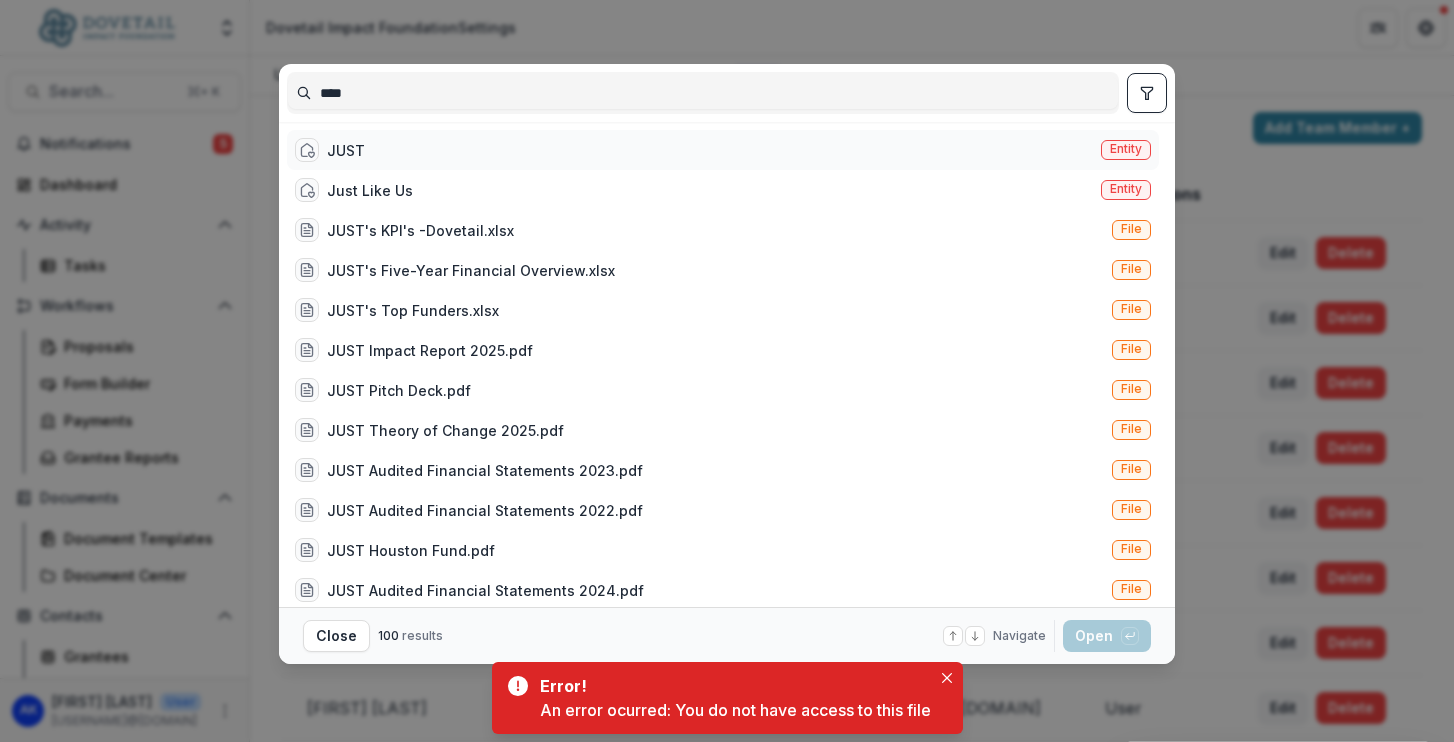type on "****" 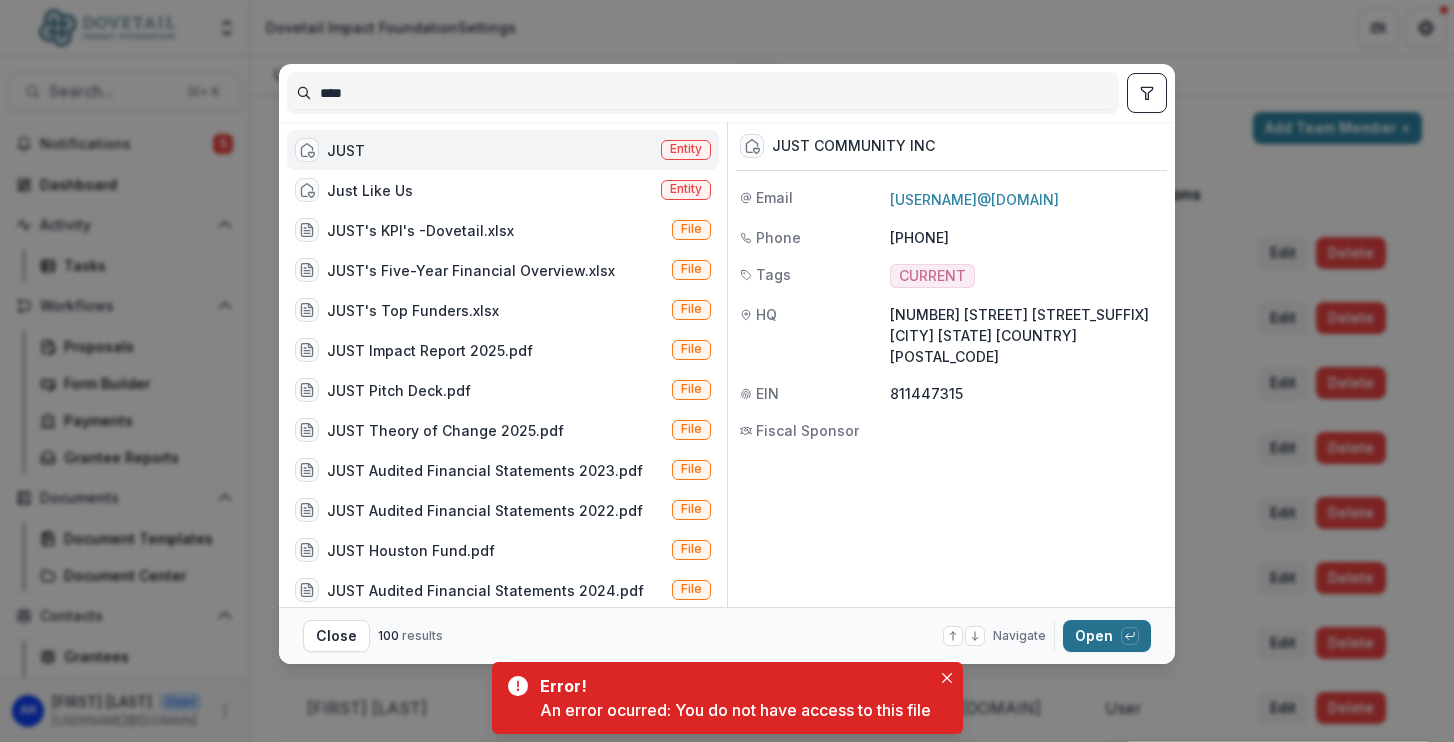 click on "Open with enter key" at bounding box center [1107, 636] 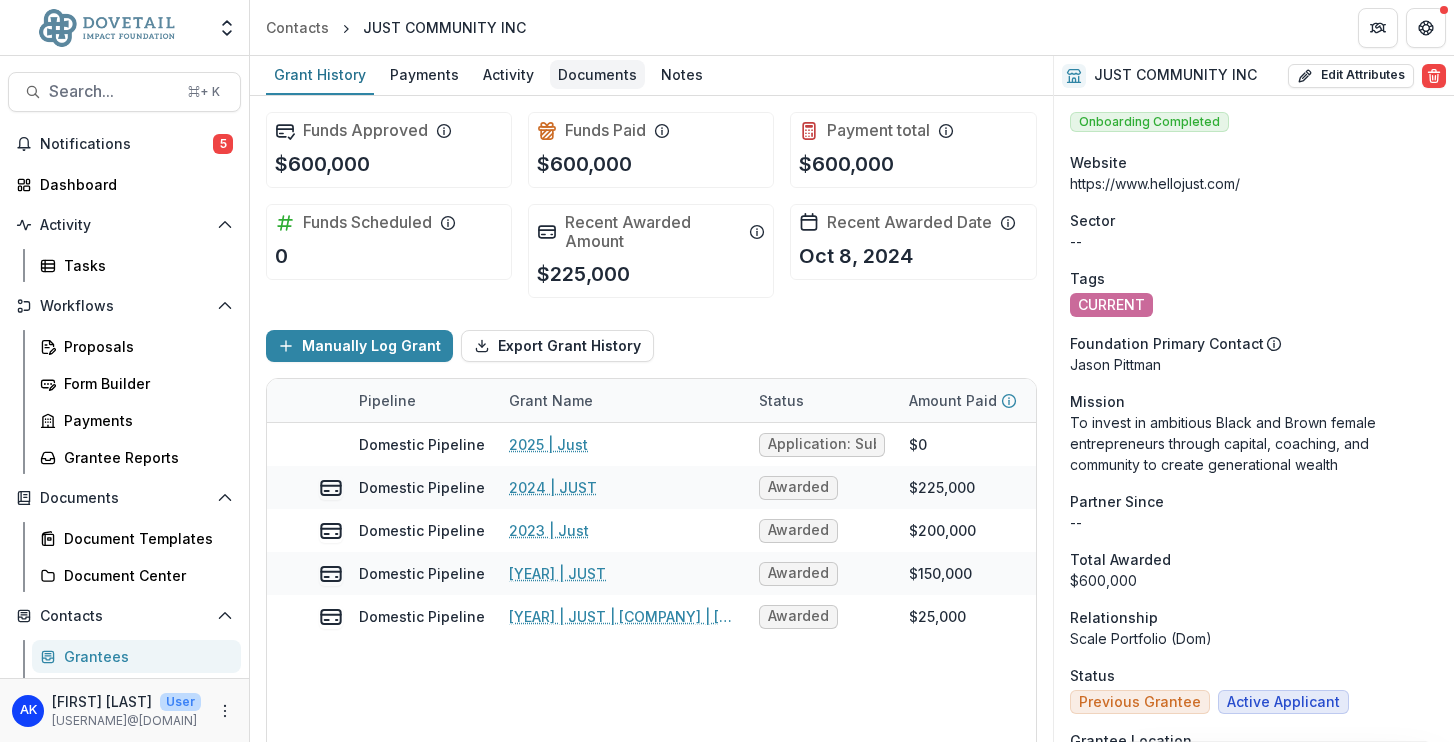 click on "Documents" at bounding box center (597, 74) 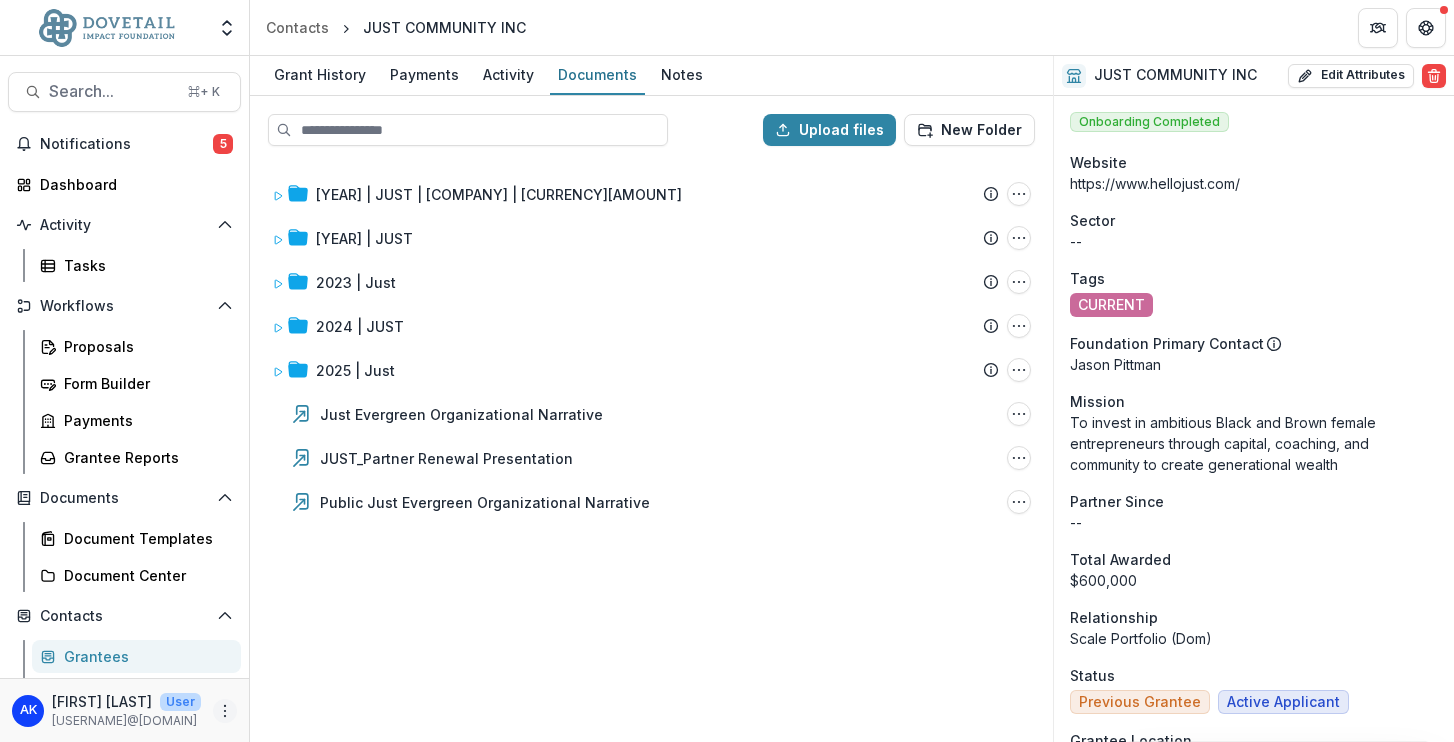 click at bounding box center (225, 711) 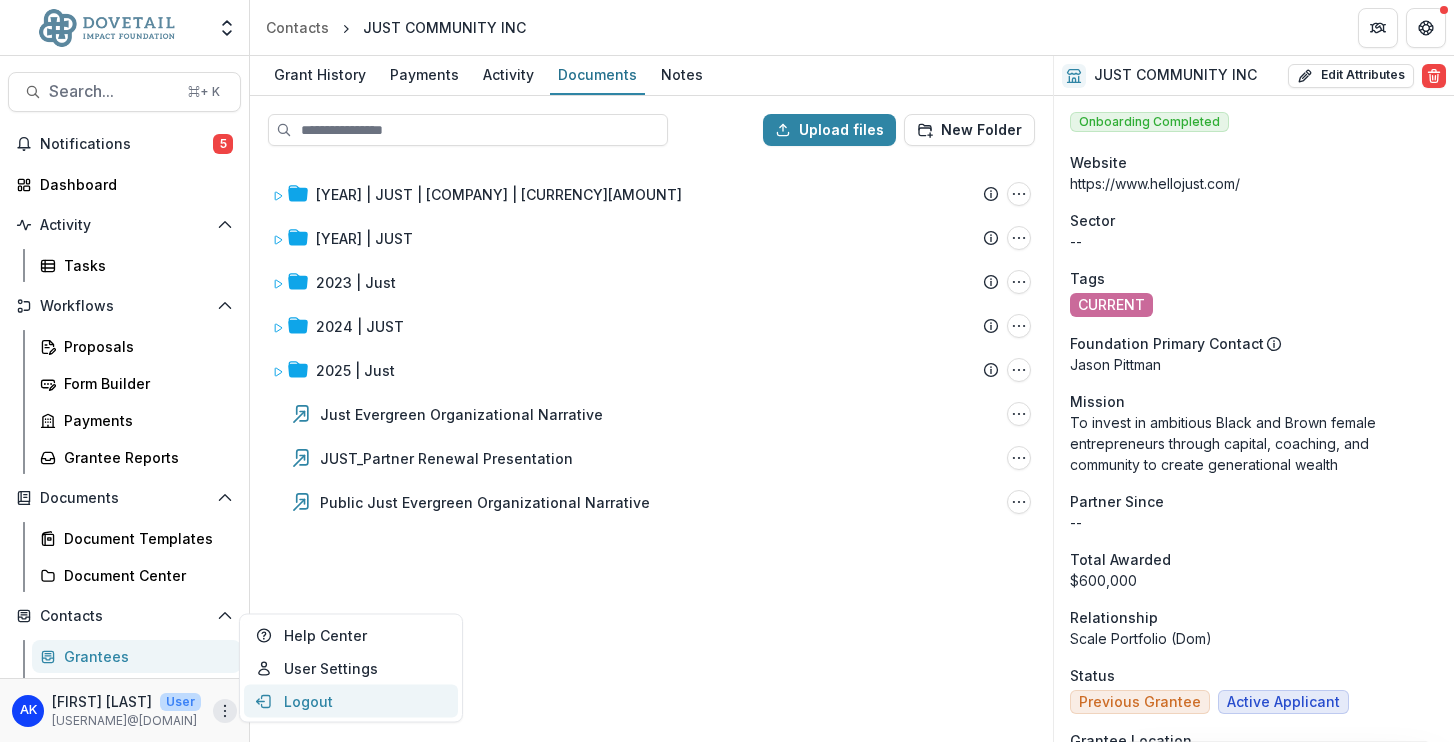 click 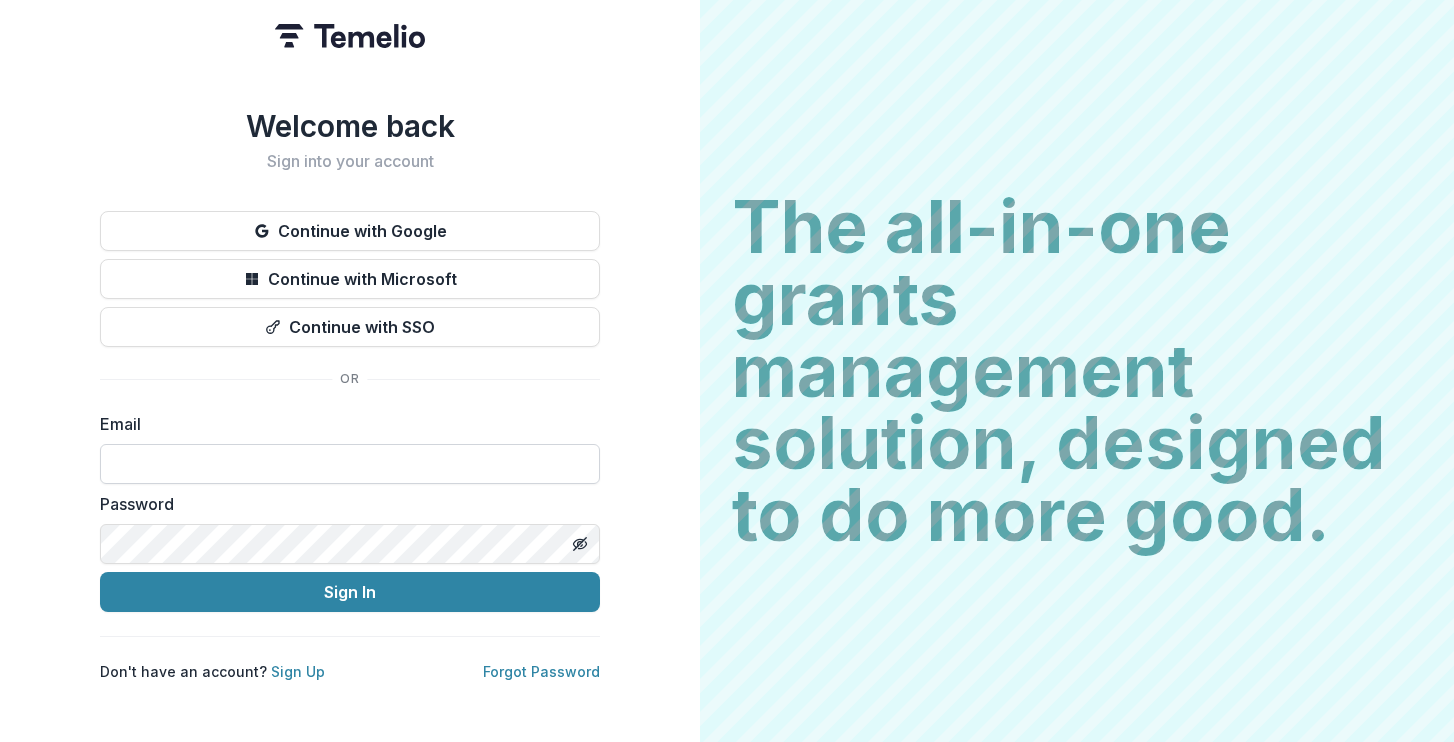 click at bounding box center (350, 464) 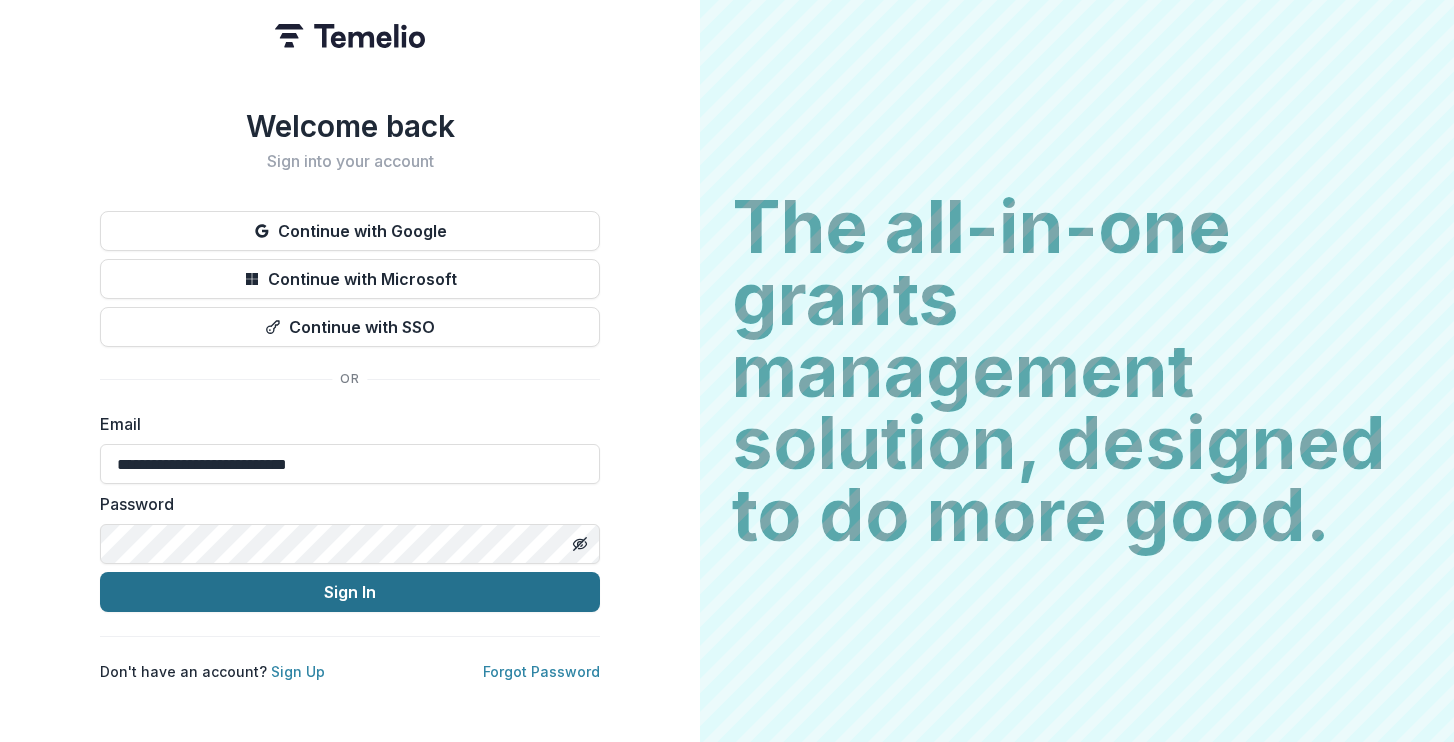 click on "Sign In" at bounding box center (350, 592) 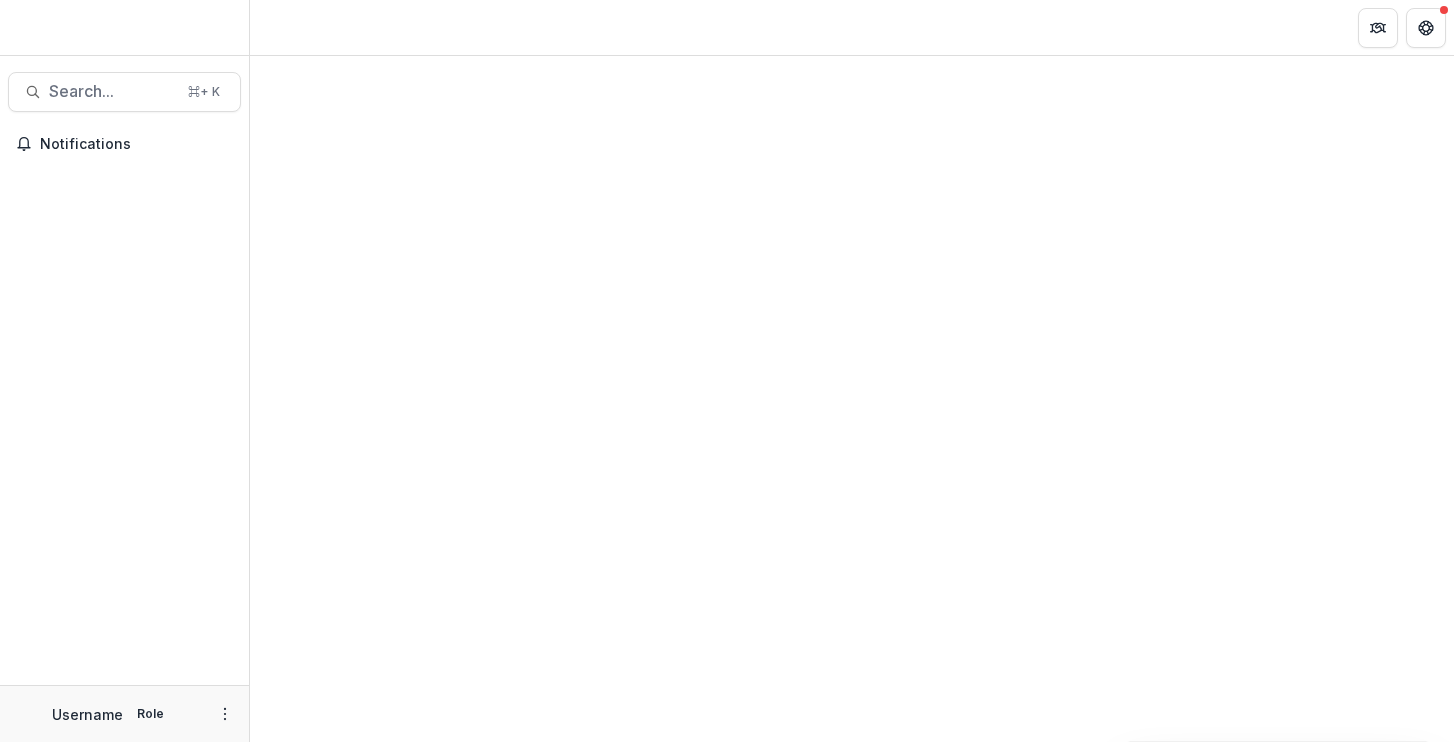 scroll, scrollTop: 0, scrollLeft: 0, axis: both 